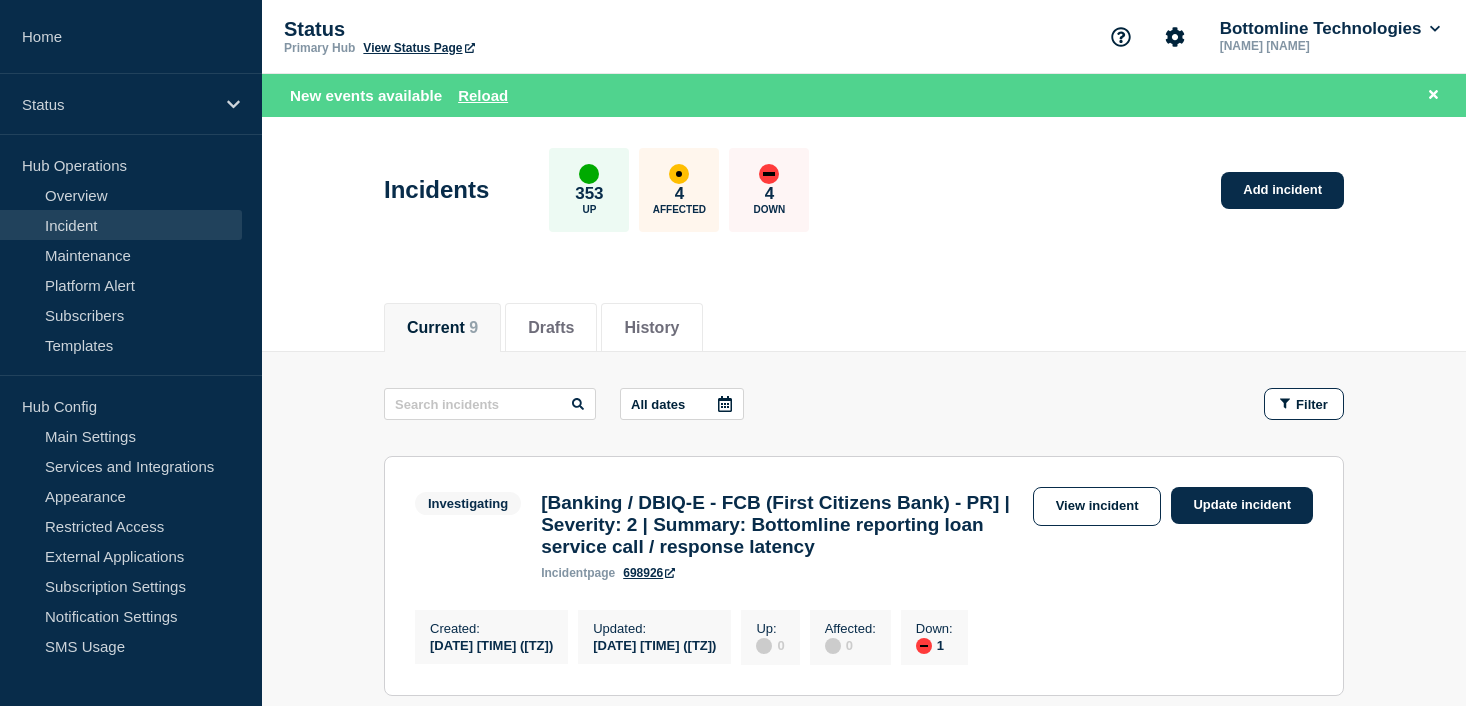 scroll, scrollTop: 0, scrollLeft: 0, axis: both 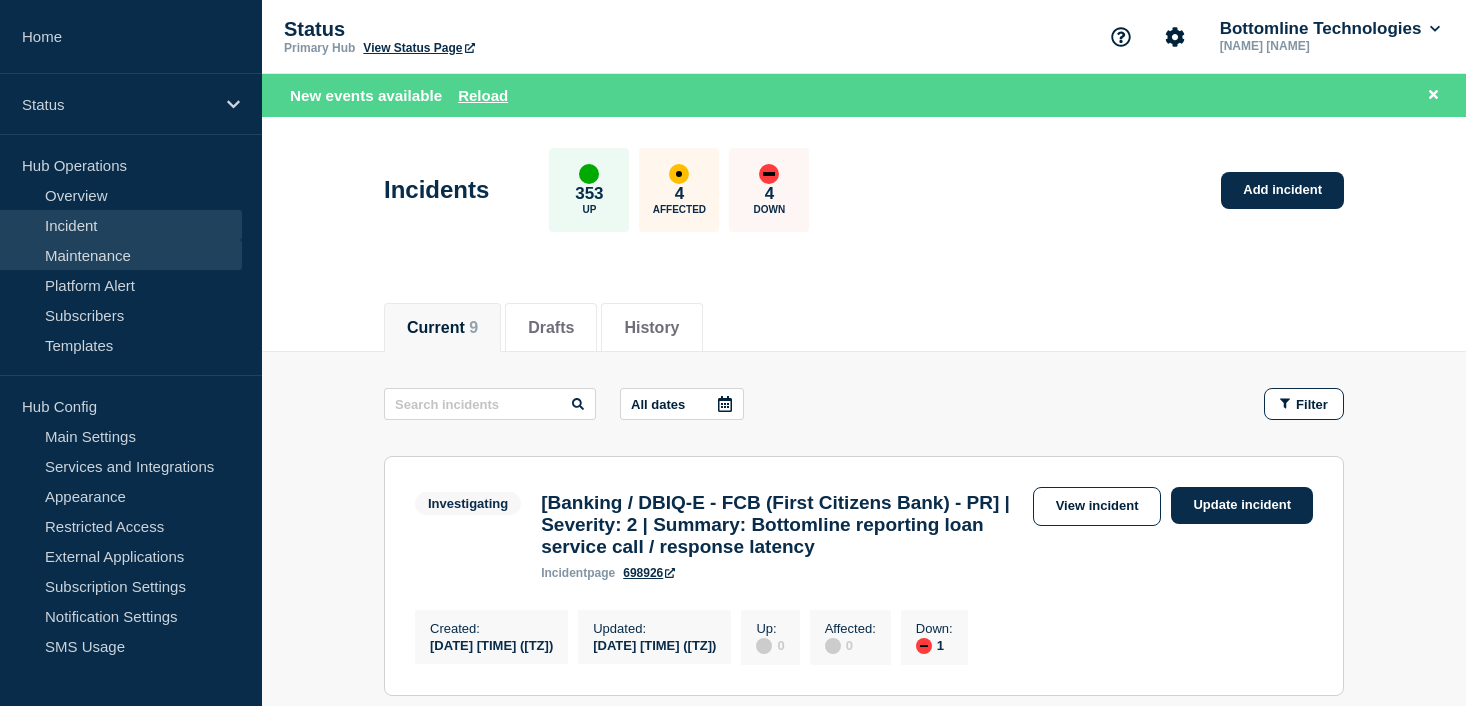 click on "Maintenance" at bounding box center [121, 255] 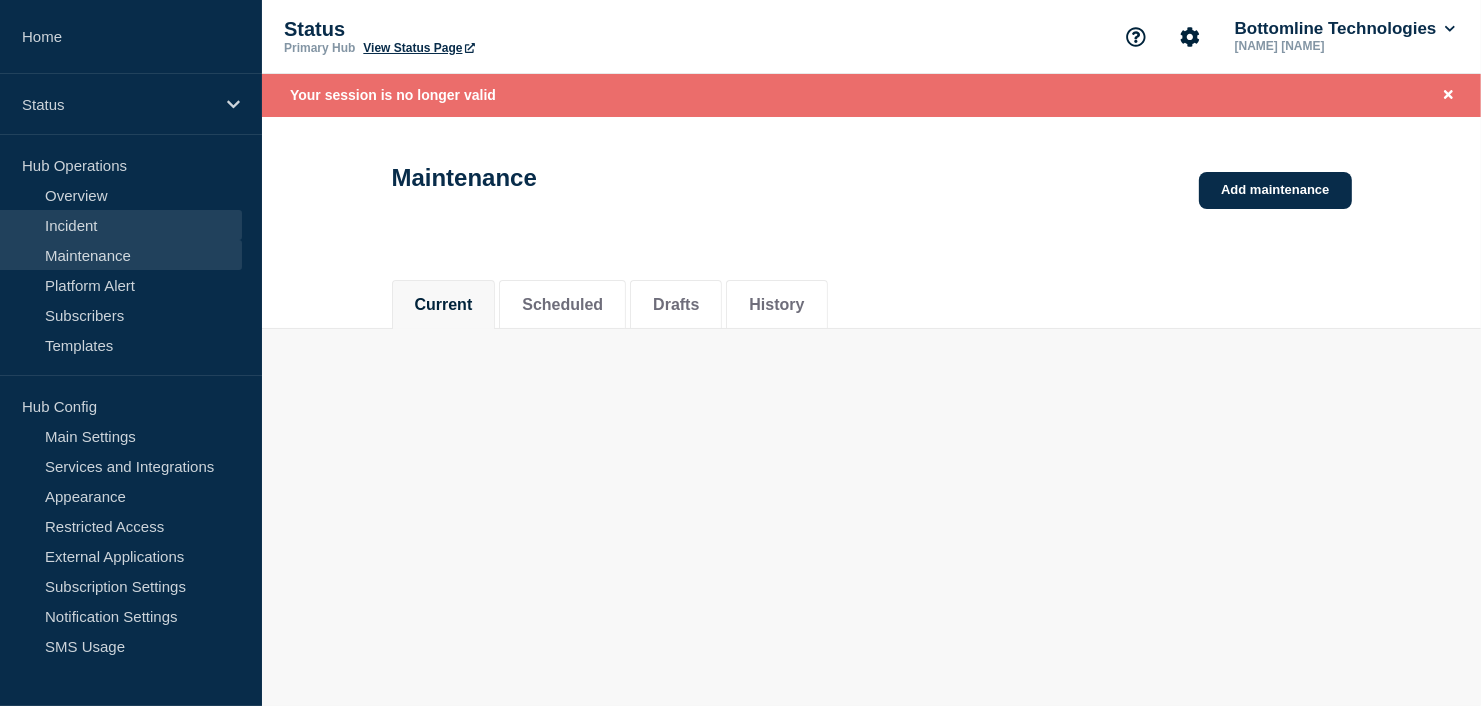 click on "Incident" at bounding box center (121, 225) 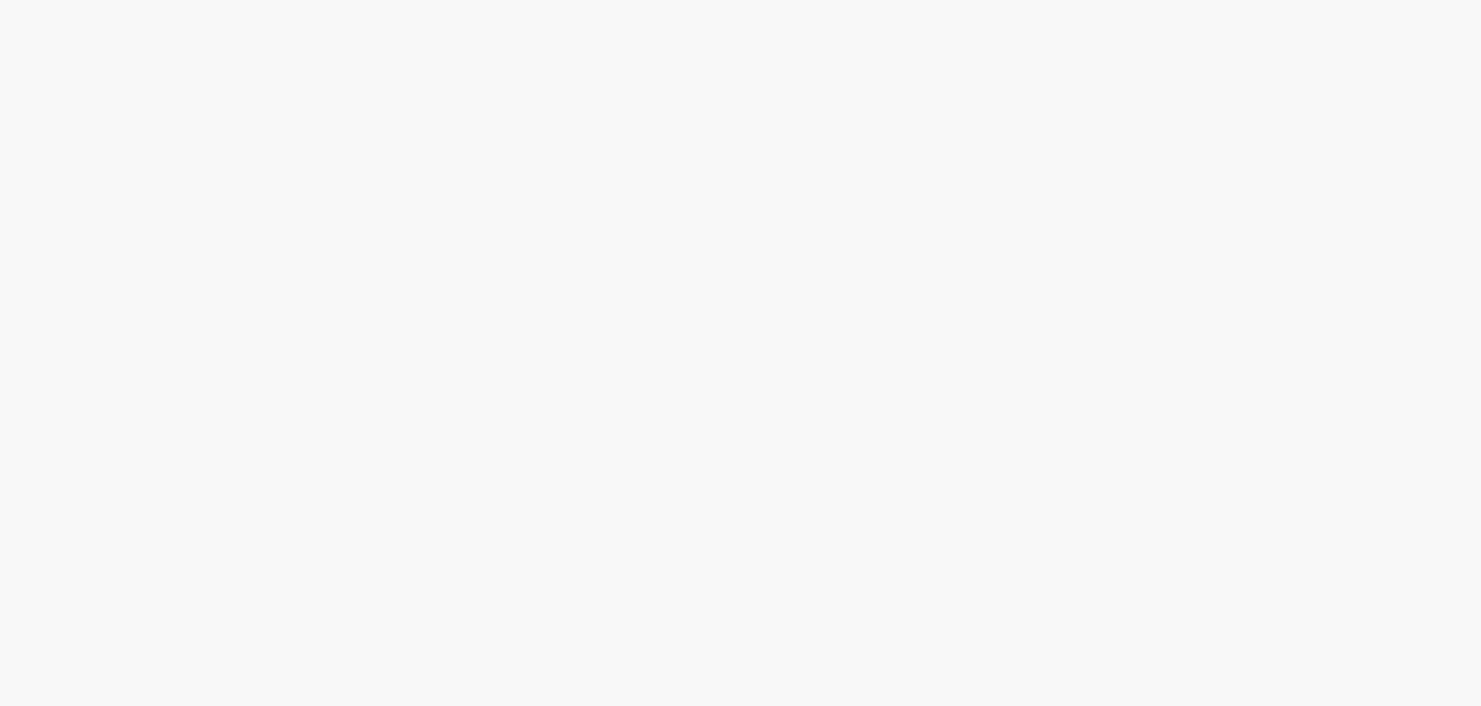 scroll, scrollTop: 0, scrollLeft: 0, axis: both 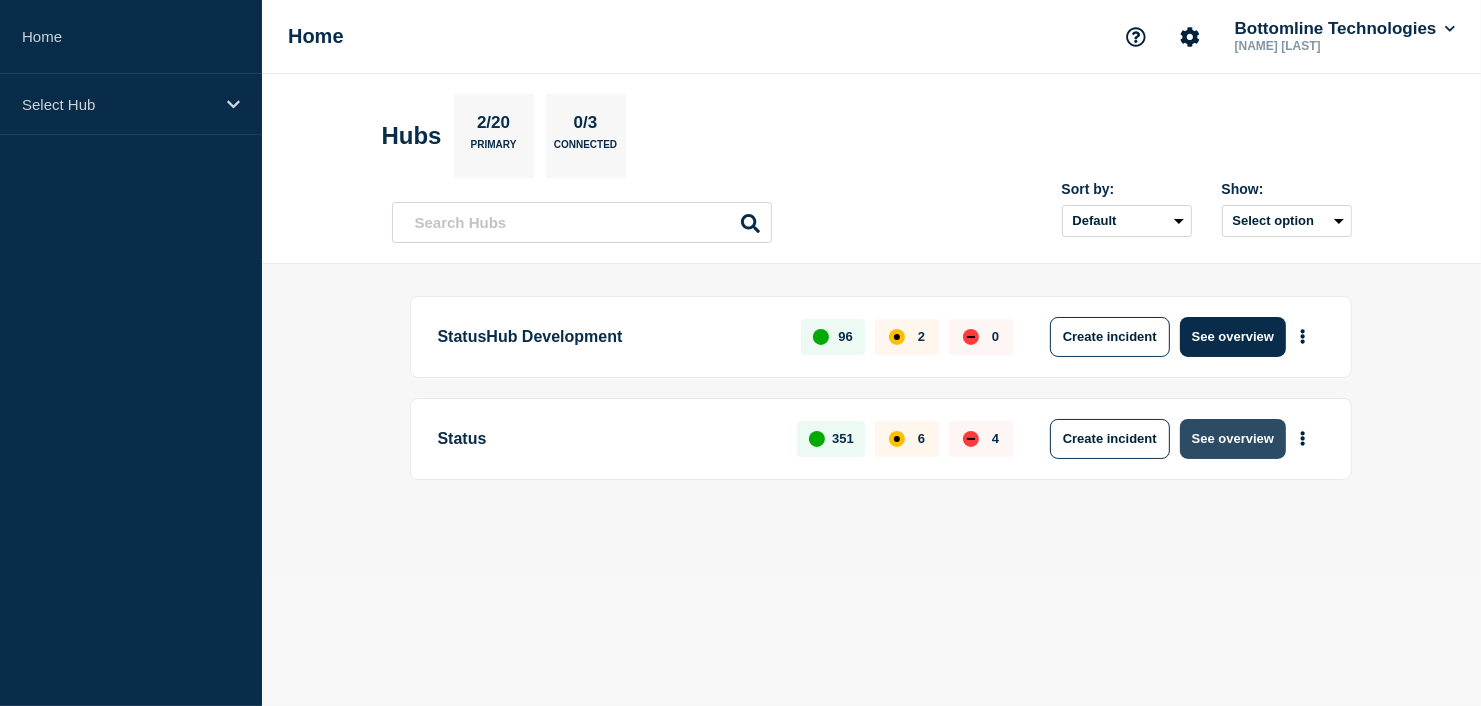 click on "See overview" at bounding box center (1233, 439) 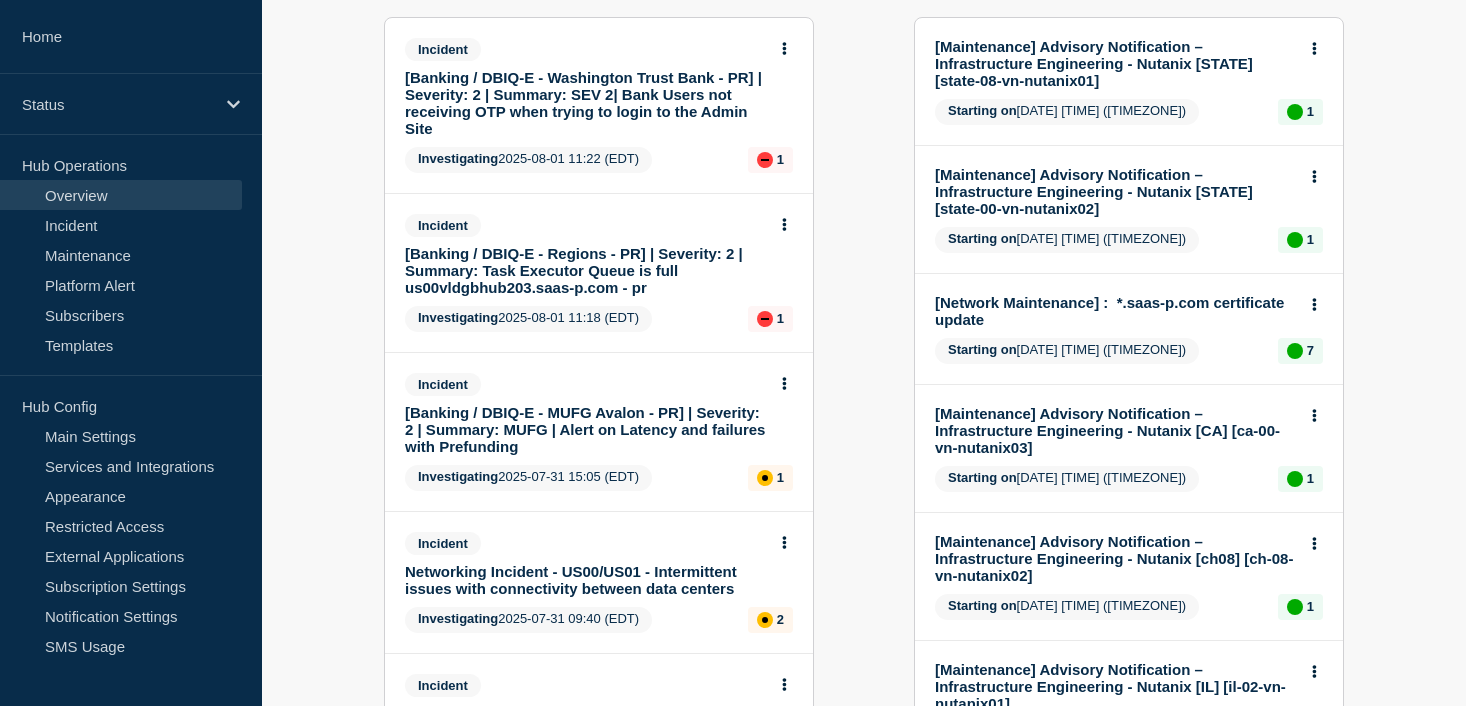 scroll, scrollTop: 271, scrollLeft: 0, axis: vertical 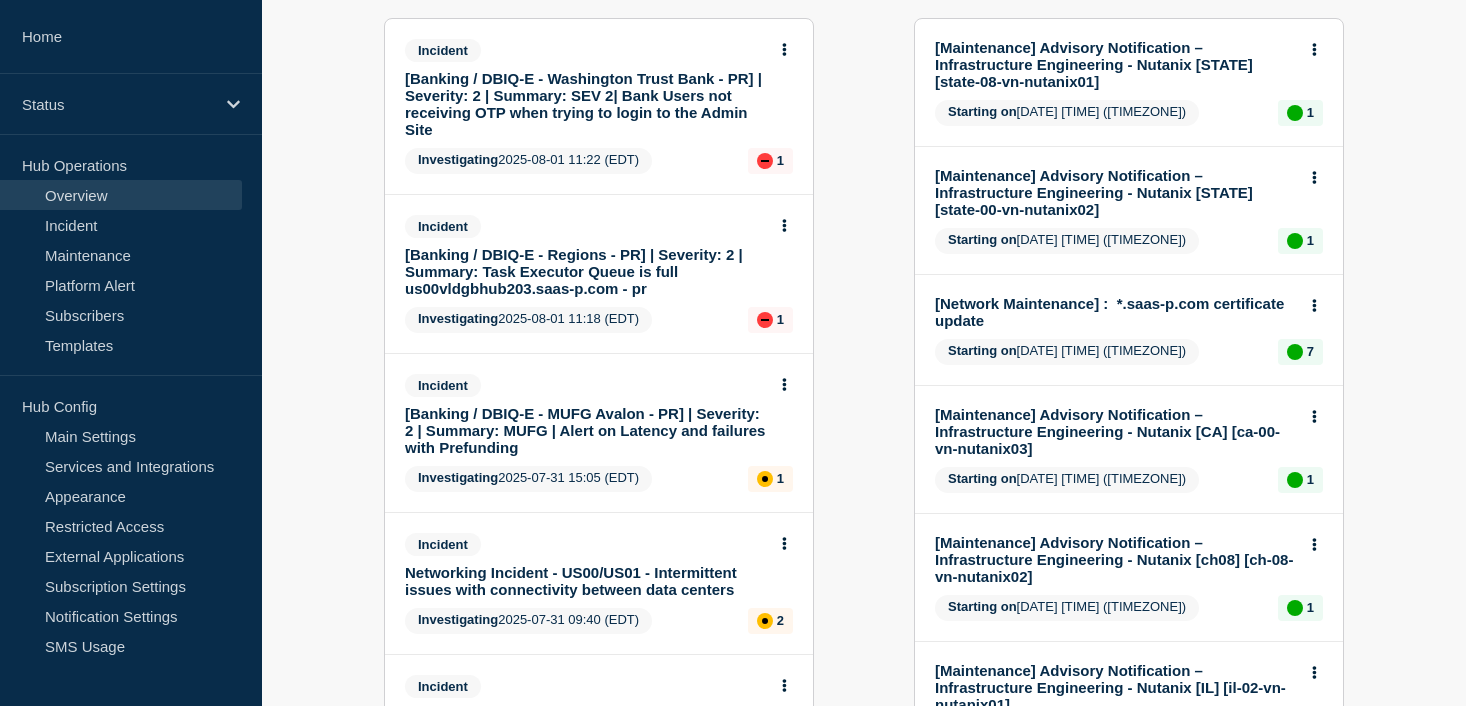 click on "[Banking / DBIQ-E - Regions - PR] | Severity: 2 | Summary: Task Executor Queue is full us00vldgbhub203.saas-p.com - pr" at bounding box center [585, 271] 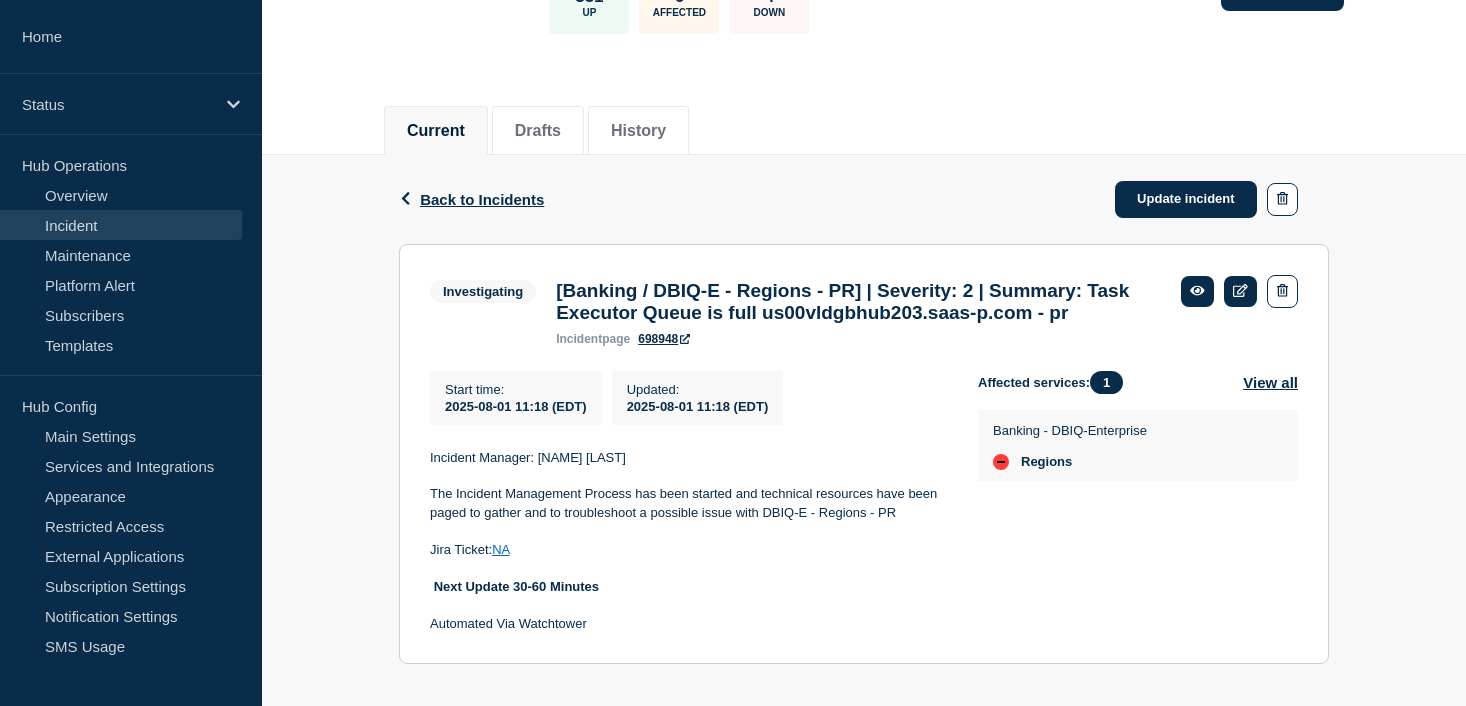 scroll, scrollTop: 160, scrollLeft: 0, axis: vertical 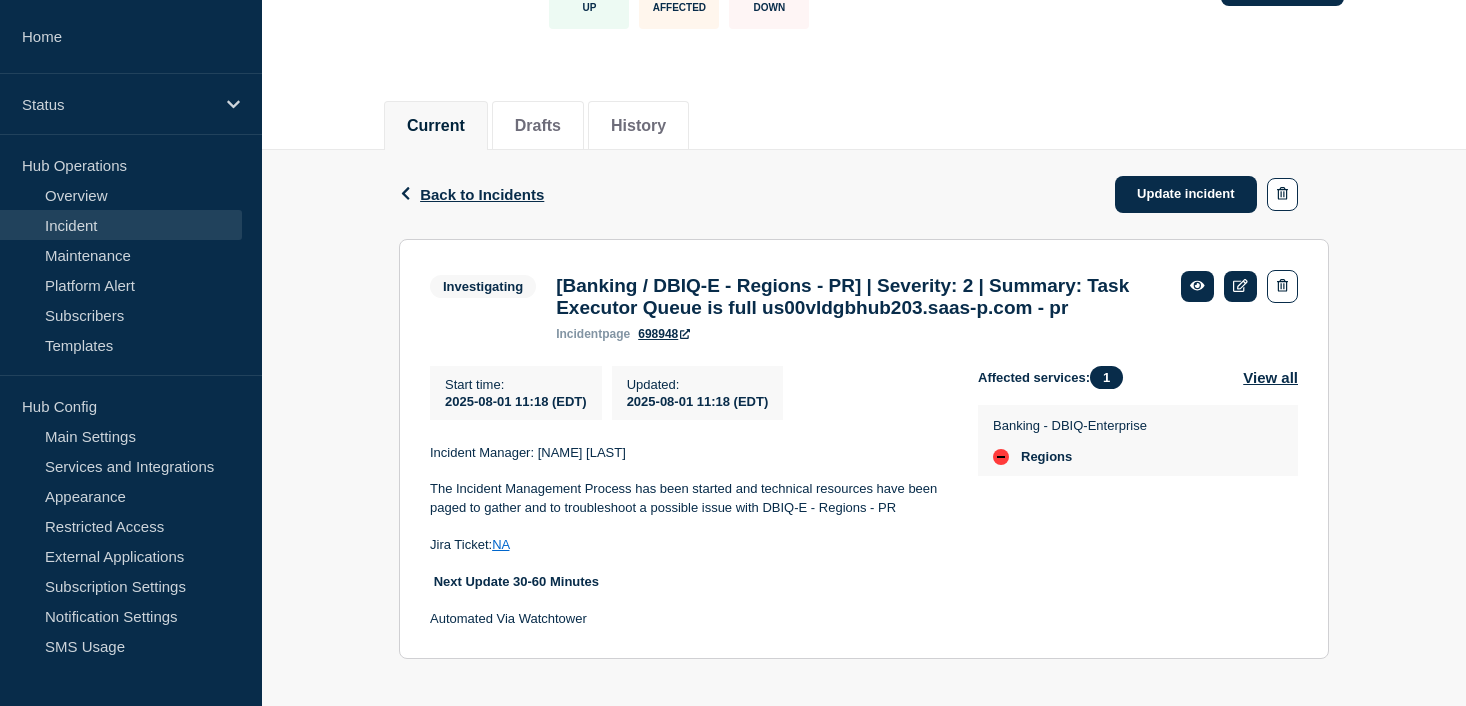 click on "Back Back to Incidents Update incident Investigating [Banking / DBIQ-E - Regions - PR] | Severity: 2 | Summary: Task Executor Queue is full us00vldgbhub203.saas-p.com - pr Start time  [DATE] [TIME] ([TIMEZONE]) Updated  [DATE] [TIME] ([TIMEZONE]) Incident Manager: [NAME] [LAST]    The Incident Management Process has been started and technical resources have been paged to gather and to troubleshoot a possible issue with DBIQ-E - Regions - PR    Jira Ticket:  NA        Next Update 30-60 Minutes     Automated Via Watchtower Affected services:  1 View all Banking - DBIQ-Enterprise Regions  Investigating [Banking / DBIQ-E - Regions - PR] | Severity: 2 | Summary: Task Executor Queue is full us00vldgbhub203.saas-p.com - pr incident  page 698948  Start time : [DATE] [TIME] ([TIMEZONE]) Updated :  [DATE] [TIME] ([TIMEZONE]) Incident Manager: [NAME] [LAST]    The Incident Management Process has been started and technical resources have been paged to gather and to troubleshoot a possible issue with DBIQ-E - Regions - PR   NA" 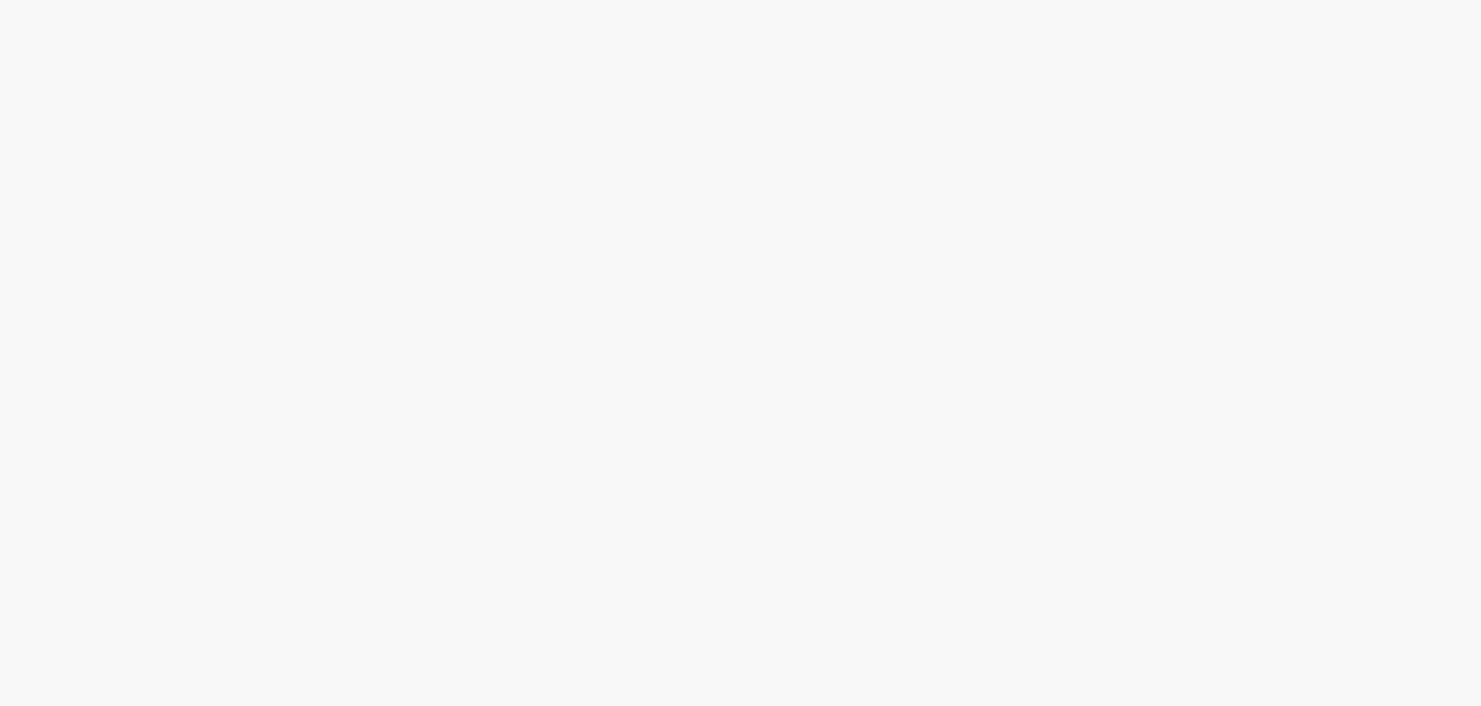 scroll, scrollTop: 0, scrollLeft: 0, axis: both 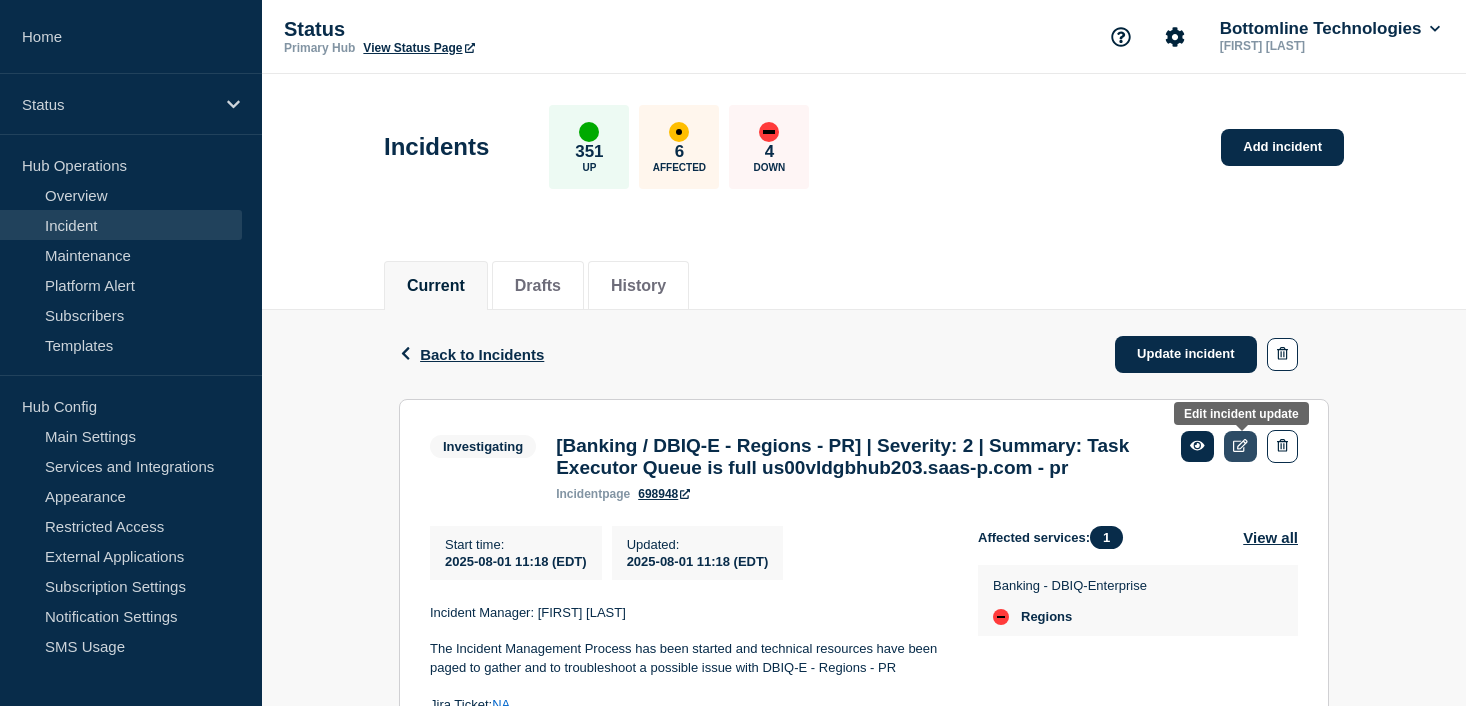 click 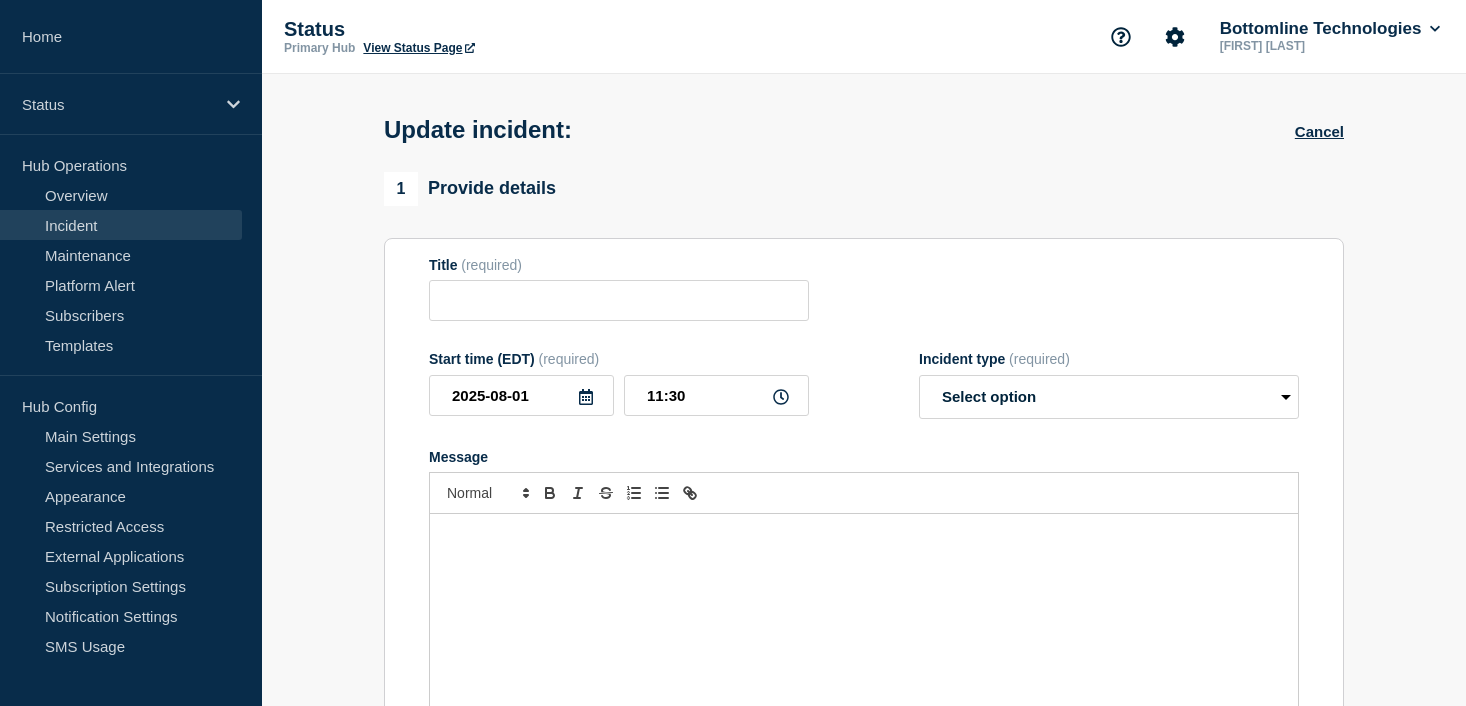 type on "[Banking / DBIQ-E - Regions - PR] | Severity: 2 | Summary: Task Executor Queue is full us00vldgbhub203.saas-p.com - pr" 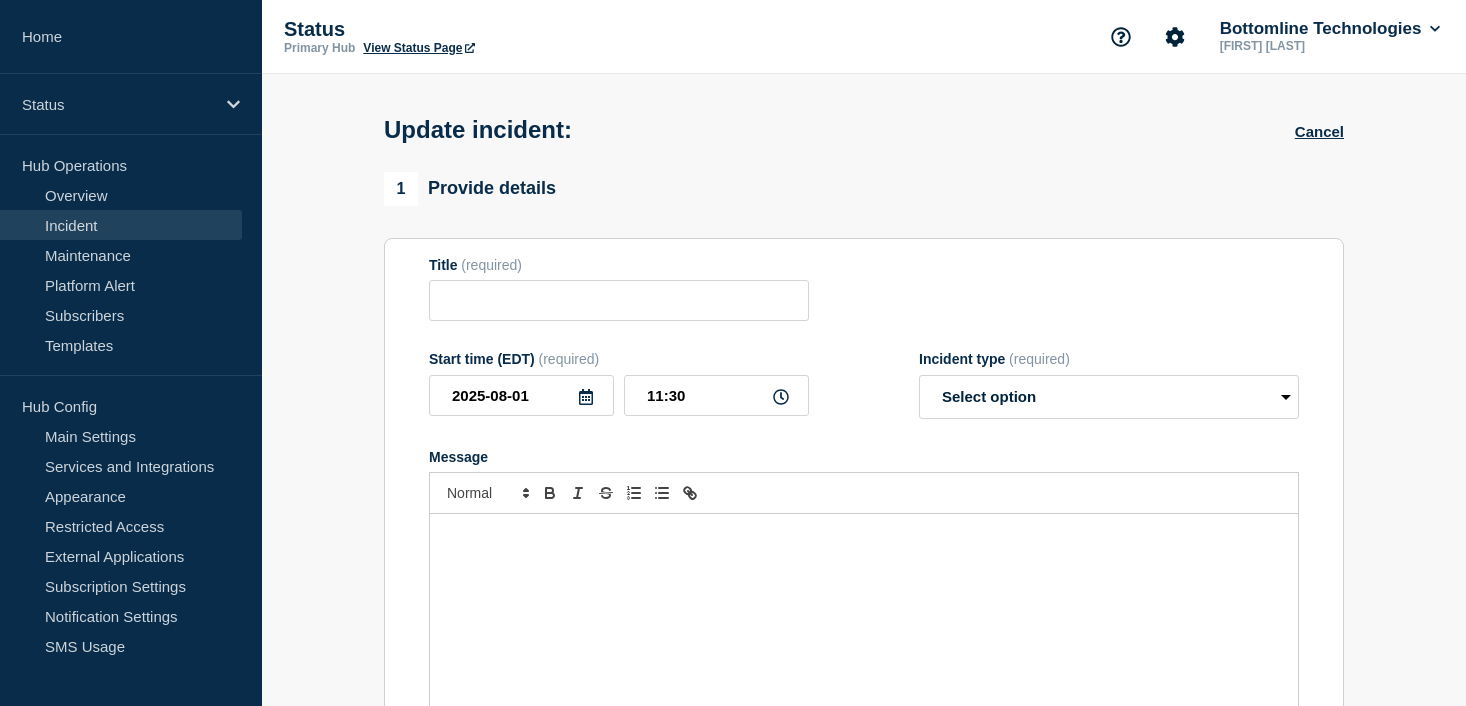type on "11:18" 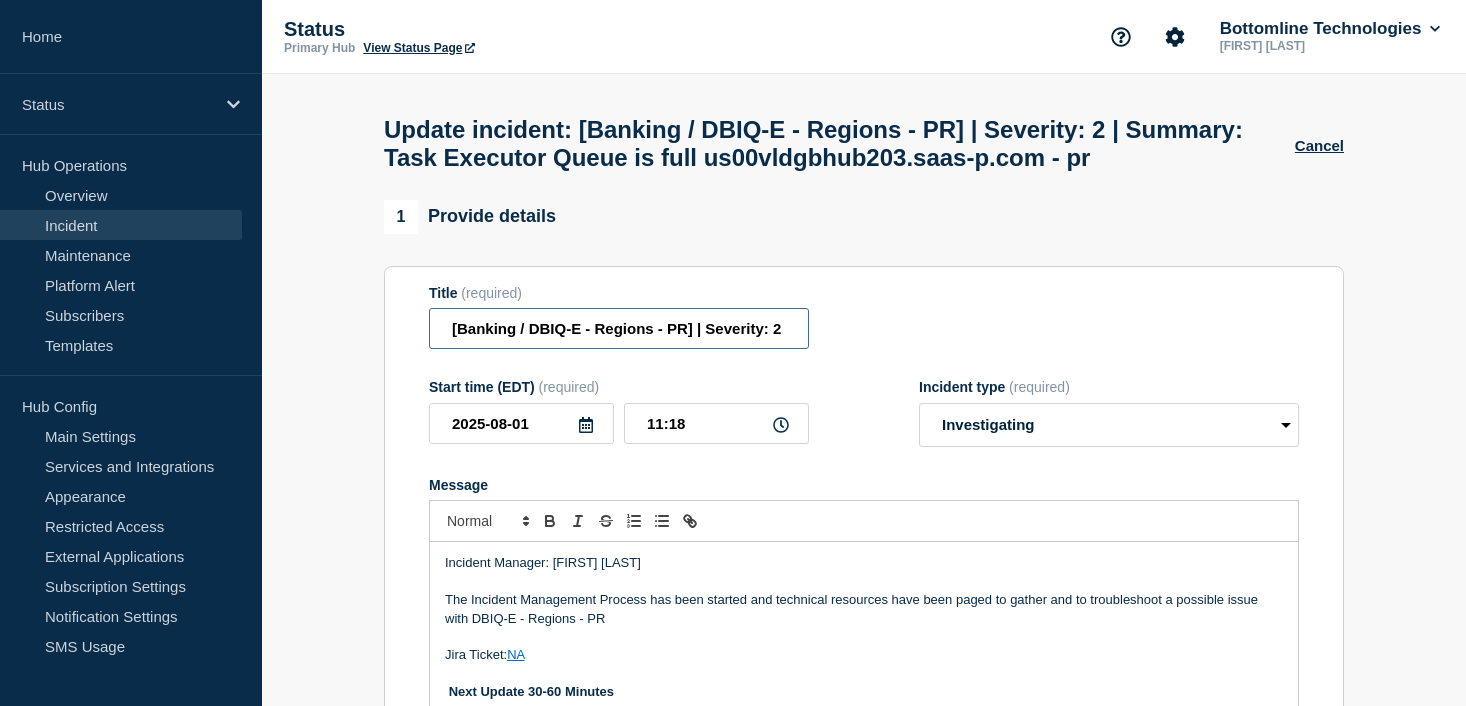 click on "[Banking / DBIQ-E - Regions - PR] | Severity: 2 | Summary: Task Executor Queue is full us00vldgbhub203.saas-p.com - pr" at bounding box center (619, 328) 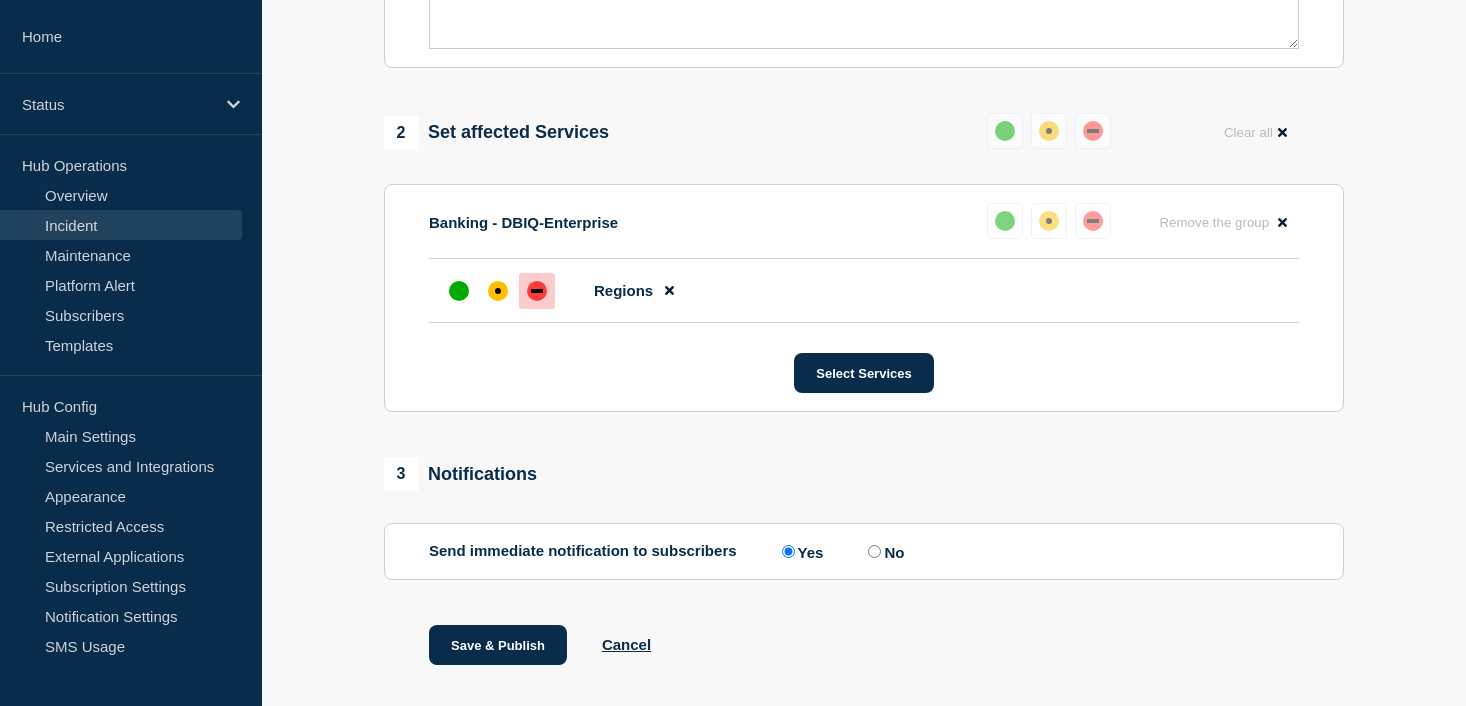 scroll, scrollTop: 817, scrollLeft: 0, axis: vertical 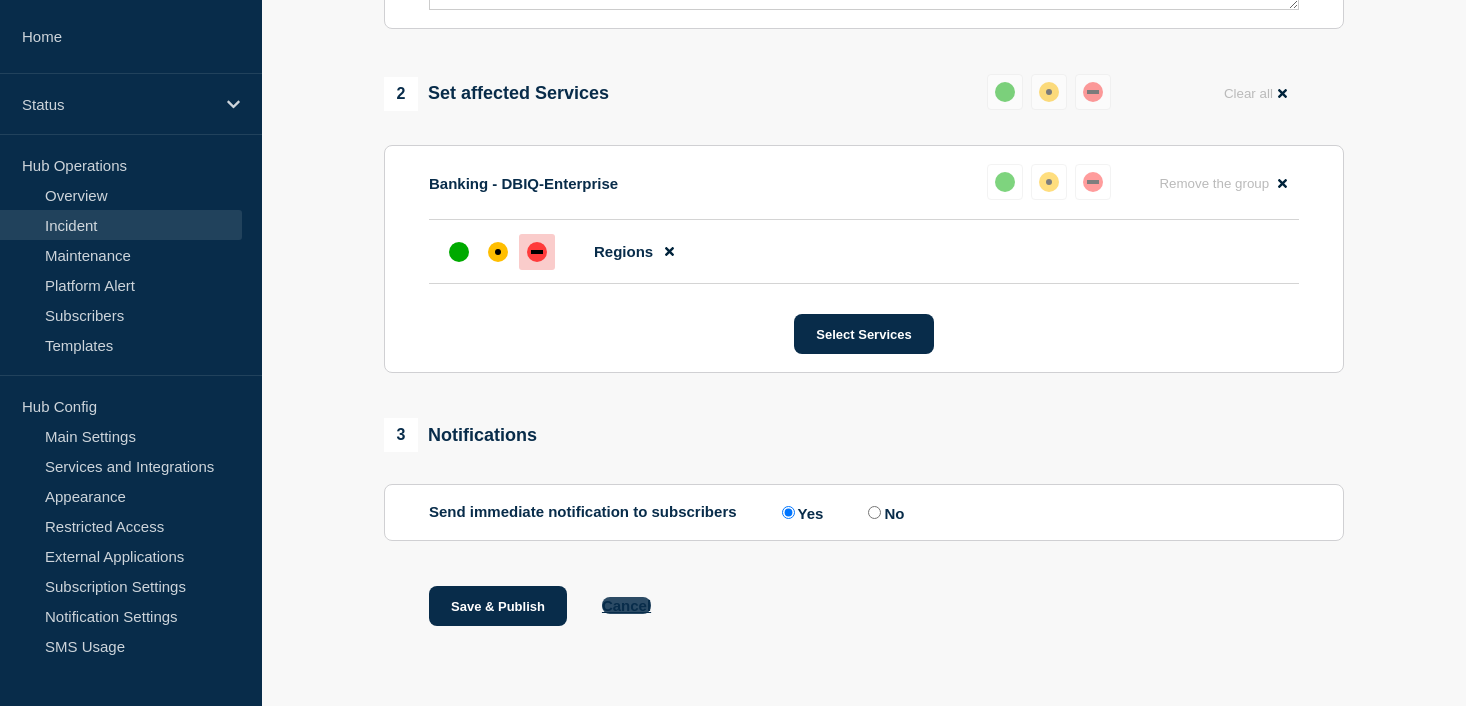 type on "[Banking / DBIQ-E - Regions - PR] | Severity: 3 | Summary: Task Executor Queue is full us00vldgbhub203.saas-p.com - pr" 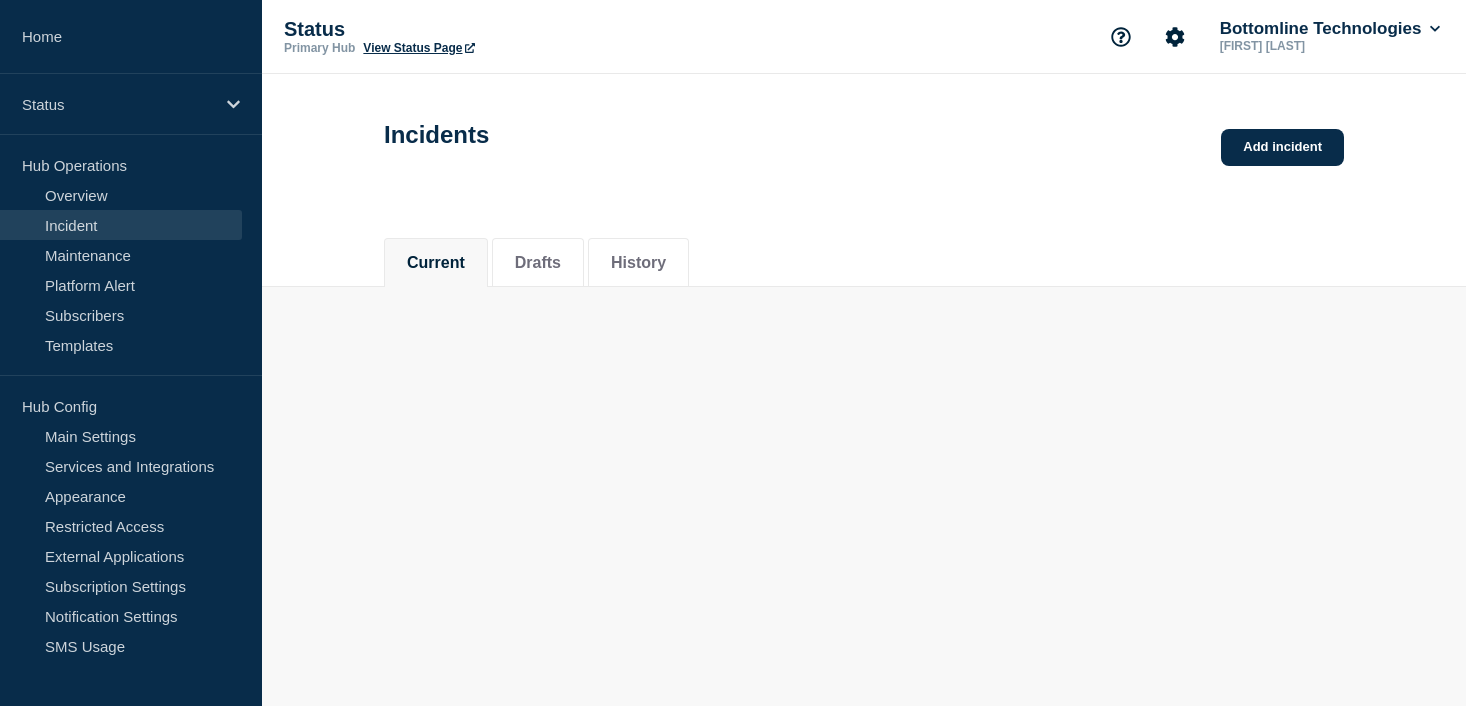 scroll, scrollTop: 0, scrollLeft: 0, axis: both 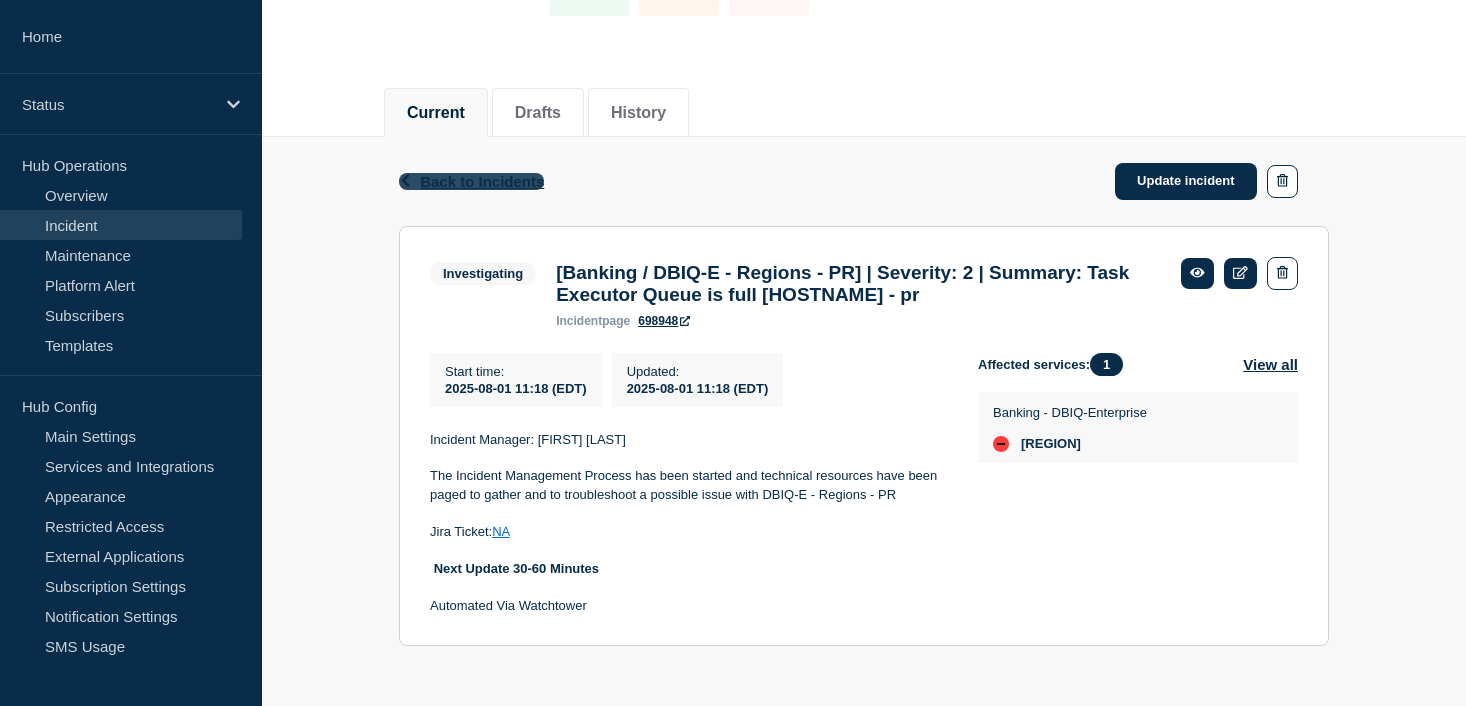 click on "Back to Incidents" 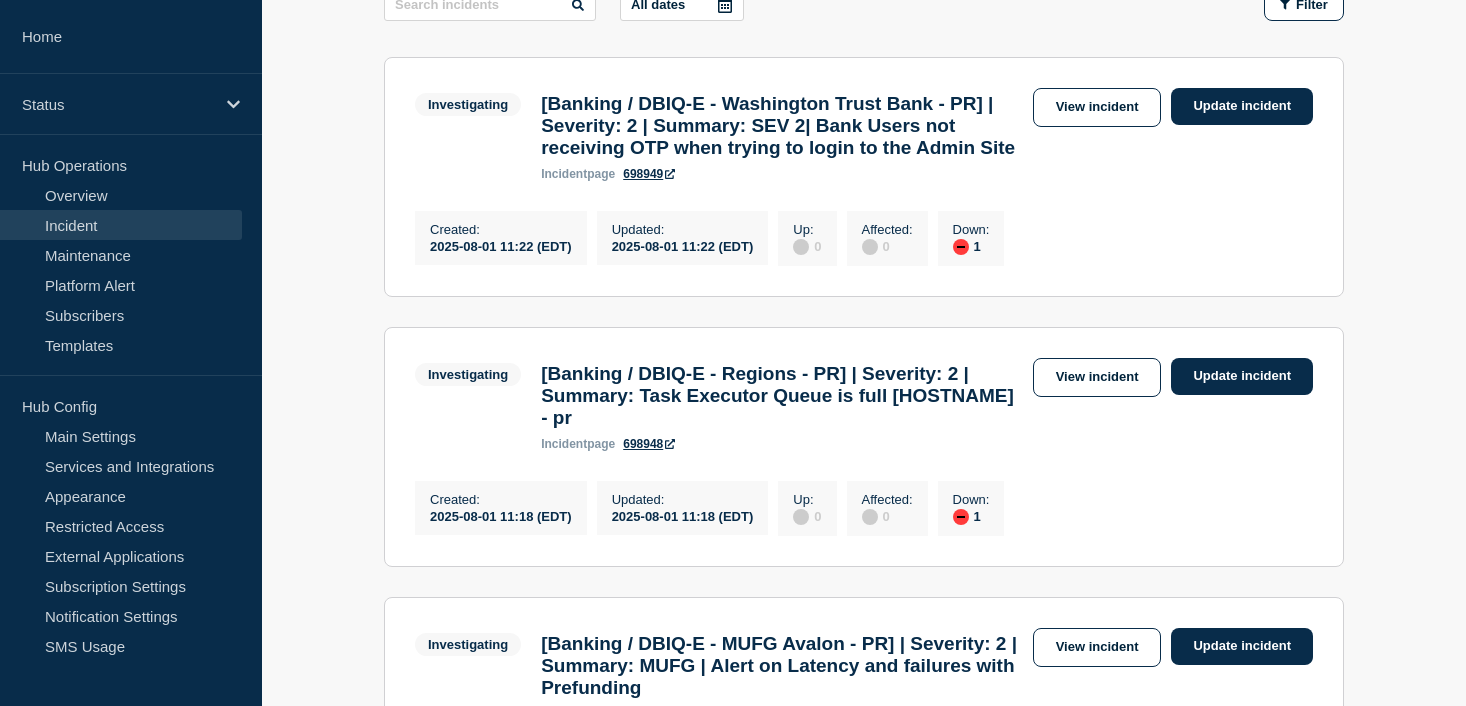 scroll, scrollTop: 366, scrollLeft: 0, axis: vertical 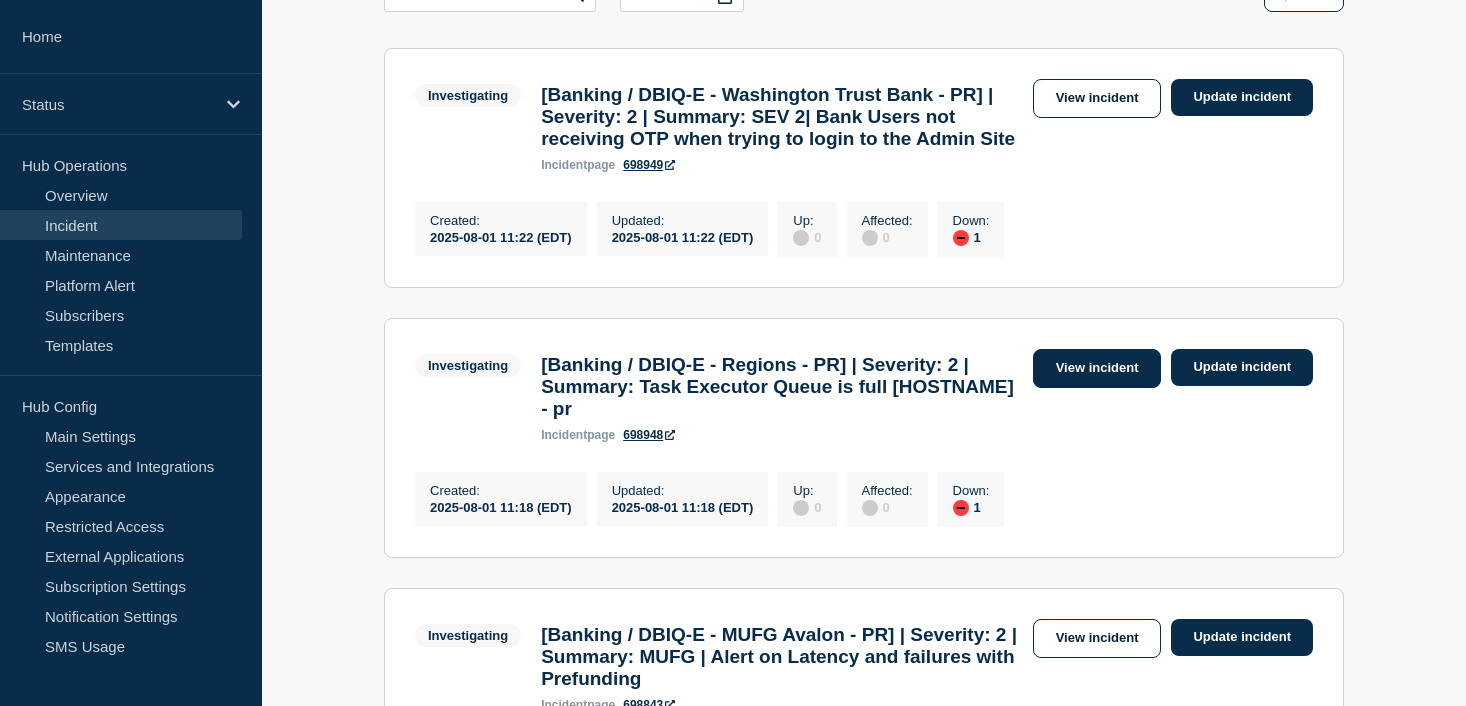 click on "View incident" at bounding box center (1097, 368) 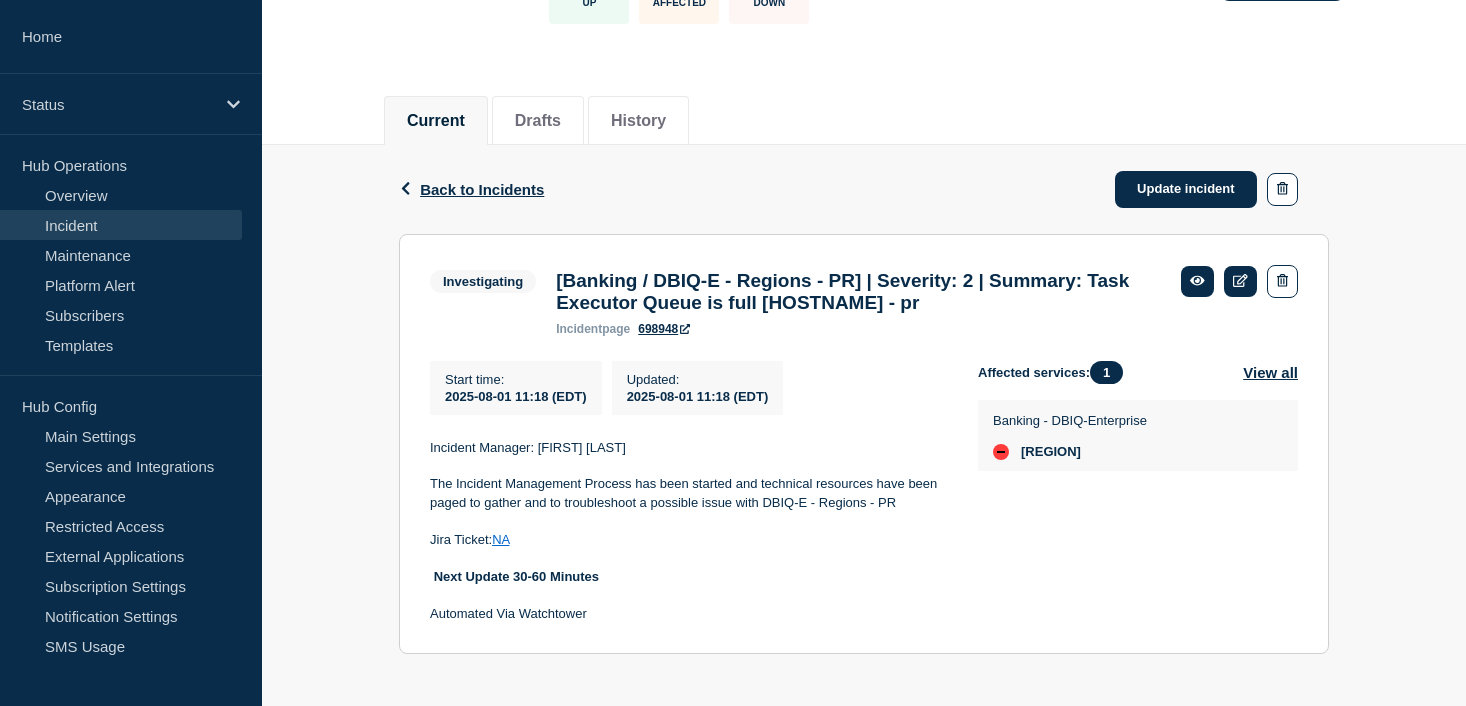 scroll, scrollTop: 166, scrollLeft: 0, axis: vertical 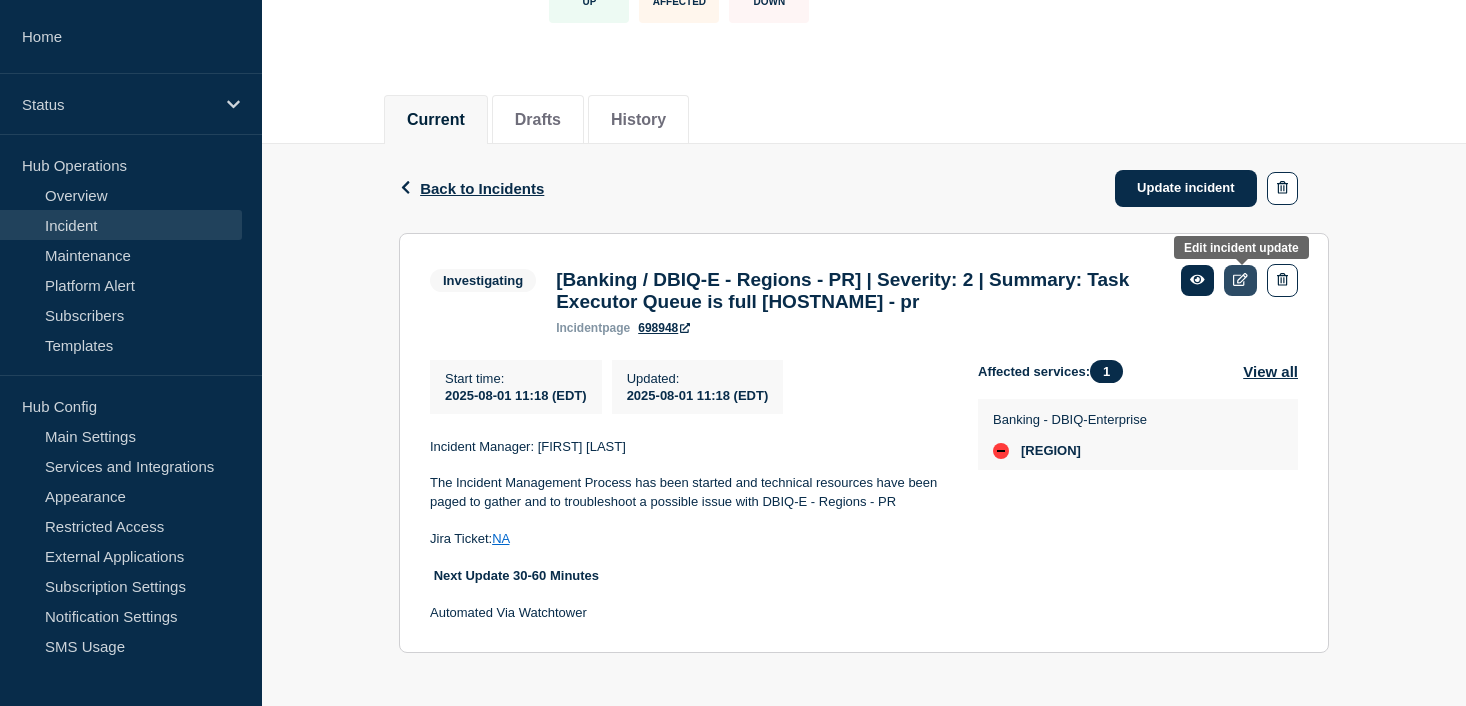 click 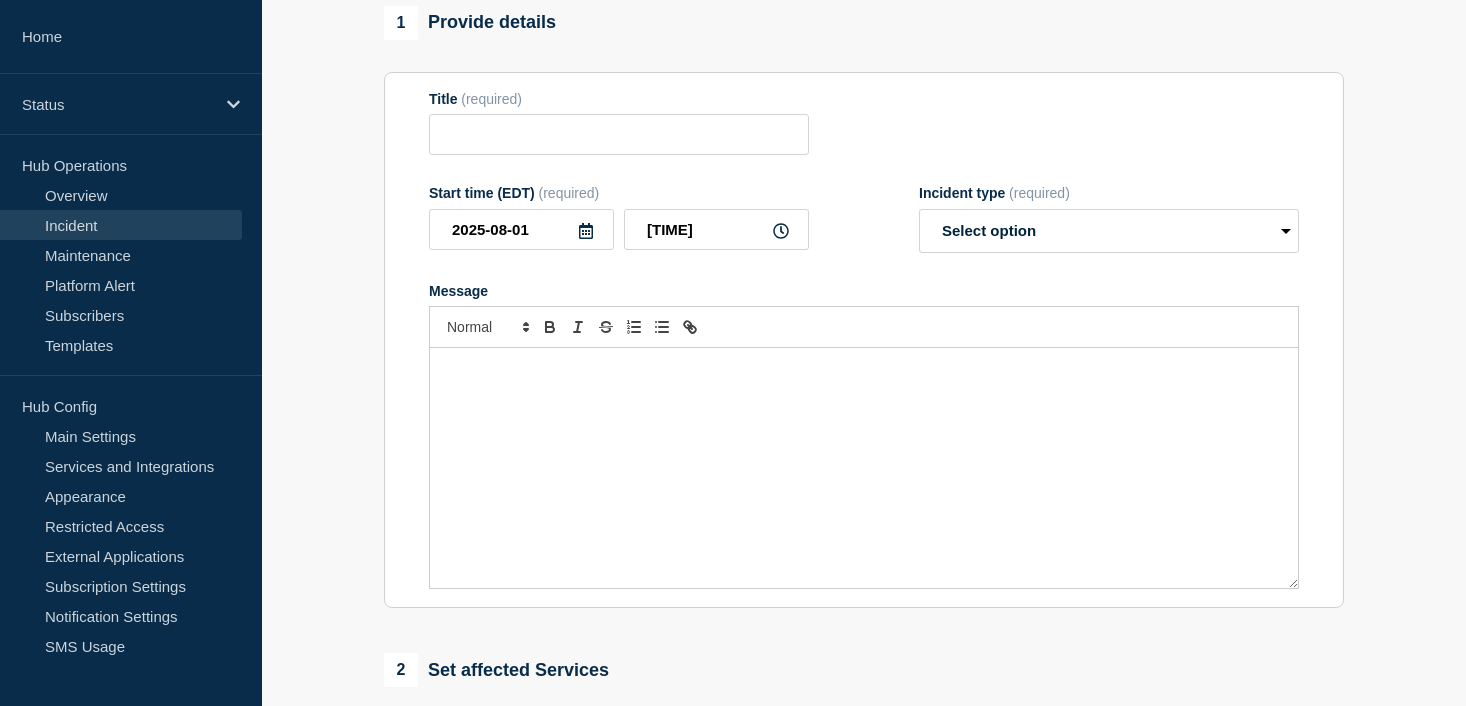 type on "[Banking / DBIQ-E - Regions - PR] | Severity: 2 | Summary: Task Executor Queue is full us00vldgbhub203.saas-p.com - pr" 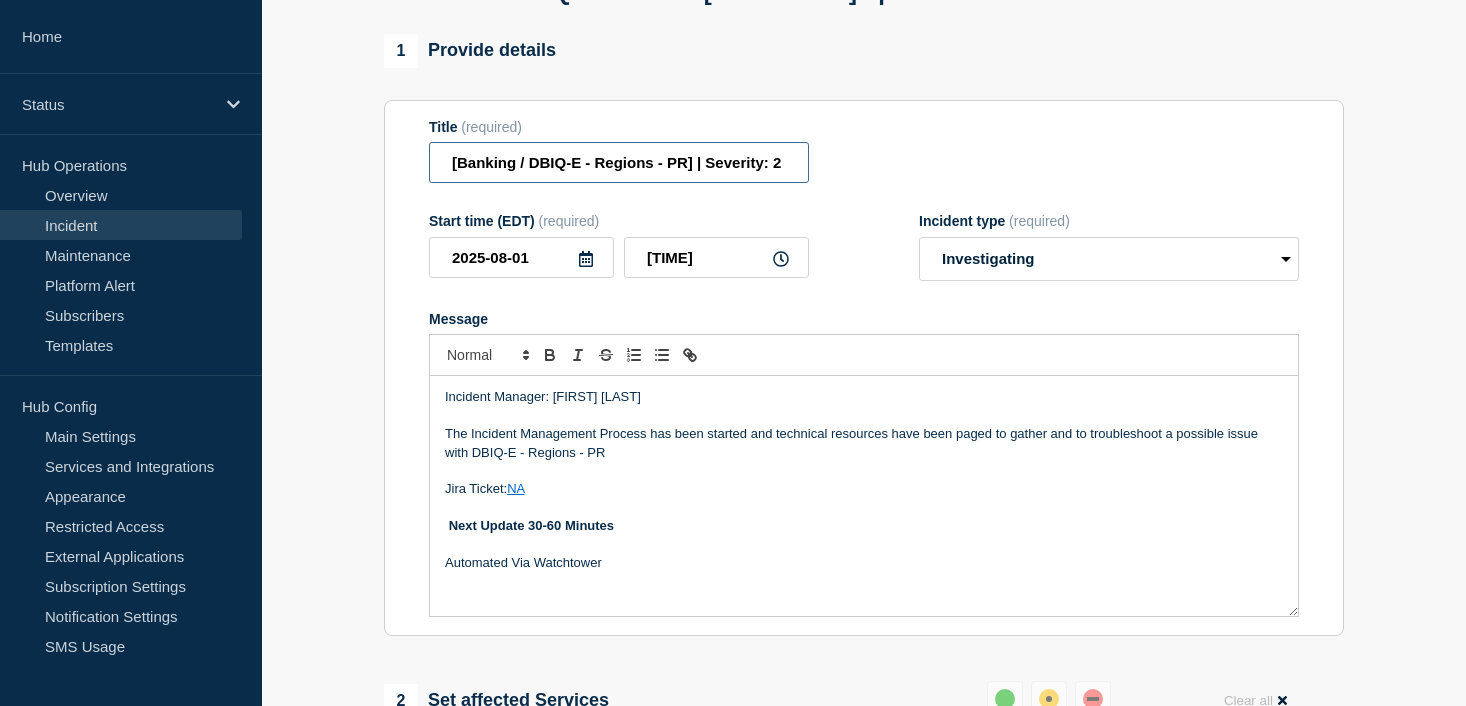 click on "[Banking / DBIQ-E - Regions - PR] | Severity: 2 | Summary: Task Executor Queue is full us00vldgbhub203.saas-p.com - pr" at bounding box center (619, 162) 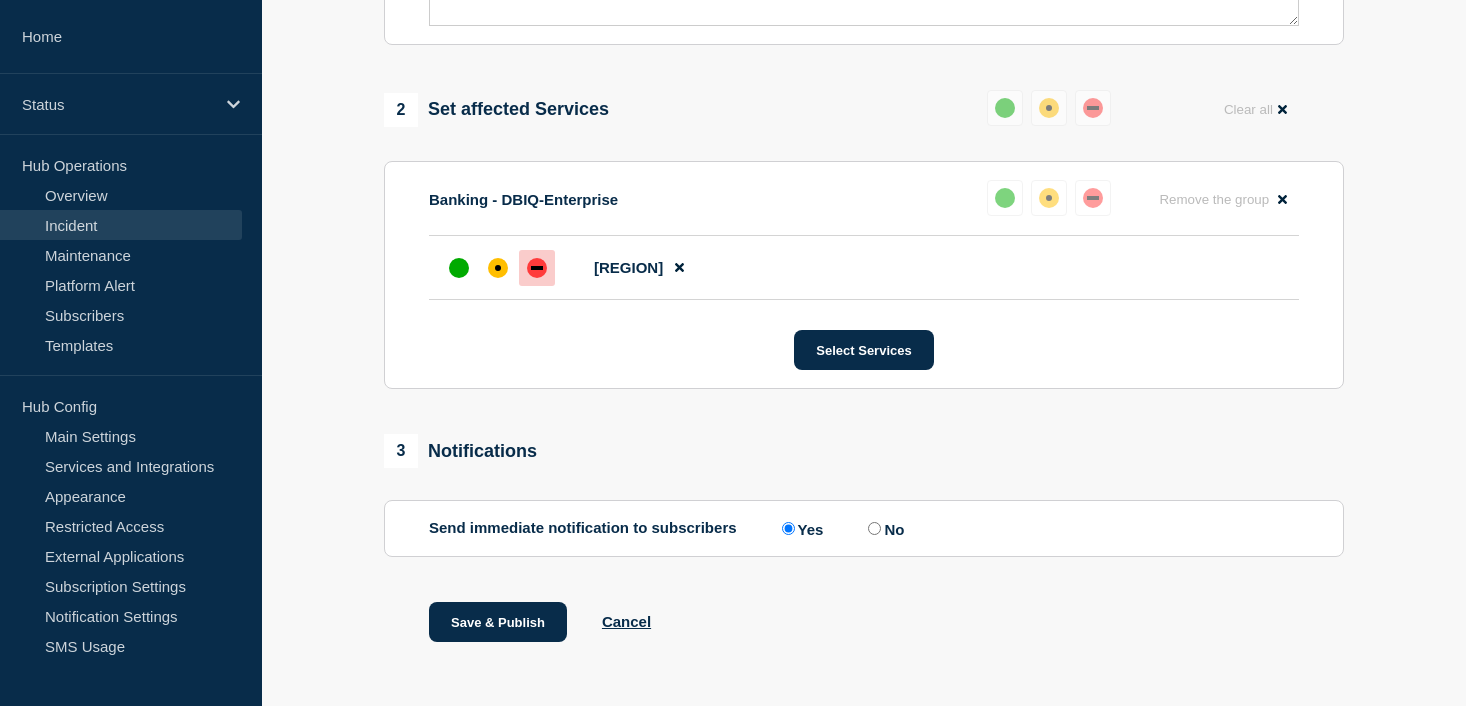 scroll, scrollTop: 817, scrollLeft: 0, axis: vertical 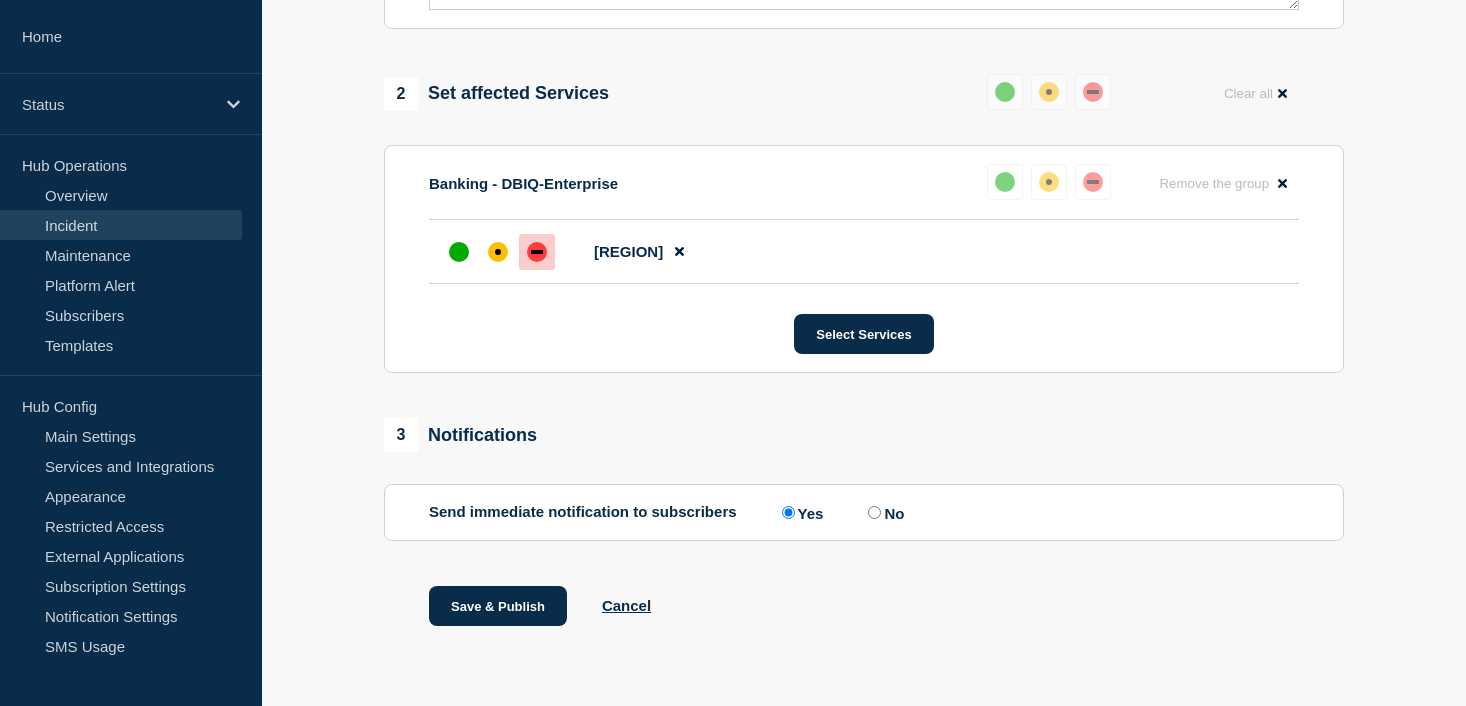 type on "[Banking / DBIQ-E - Regions - PR] | Severity: 3 | Summary: Task Executor Queue is full us00vldgbhub203.saas-p.com - pr" 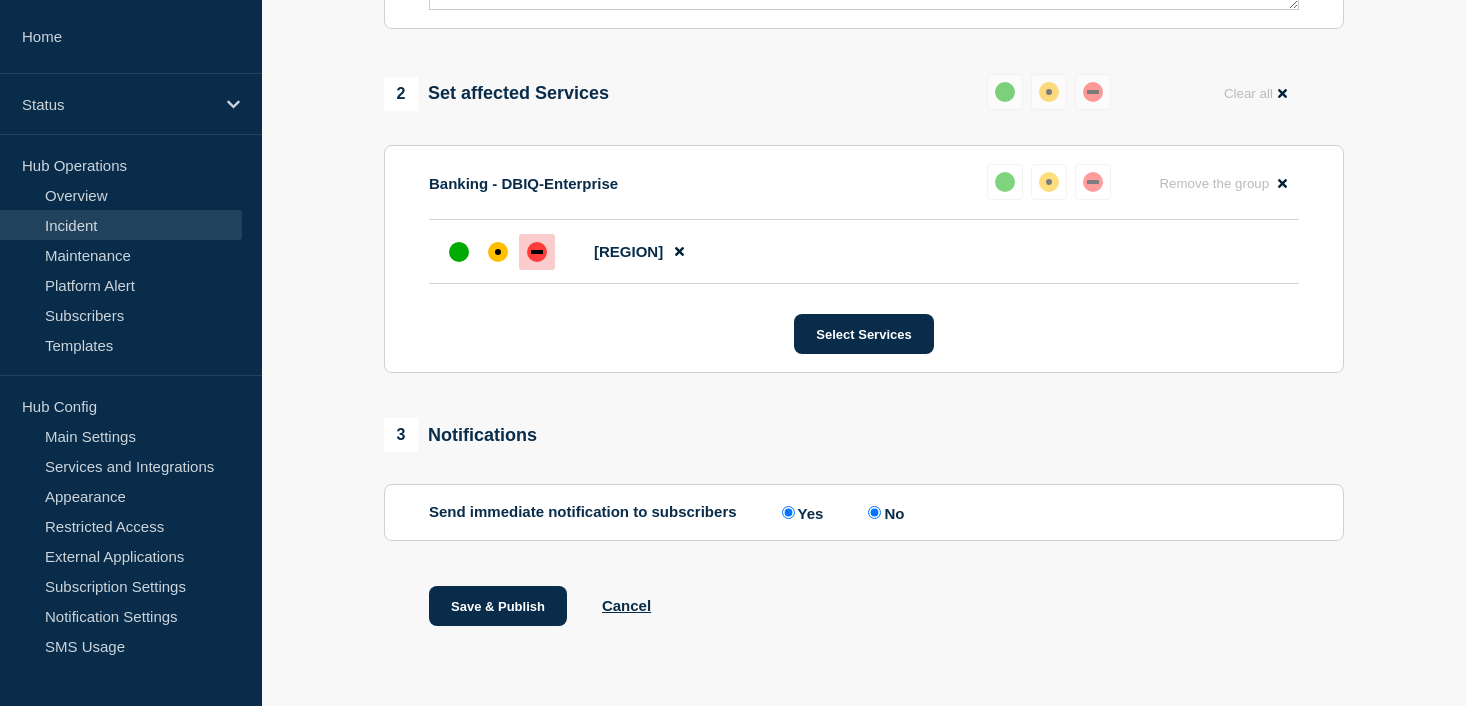 radio on "false" 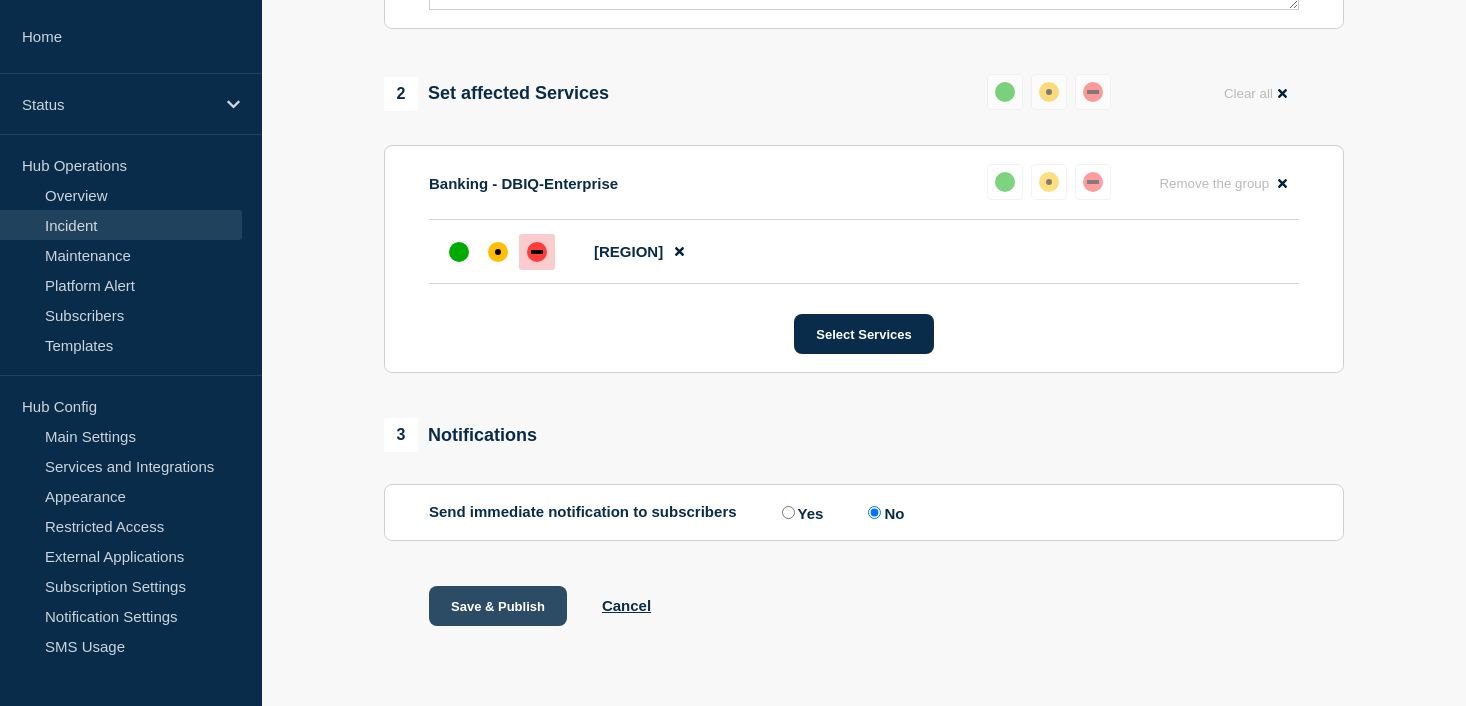 click on "Save & Publish" at bounding box center [498, 606] 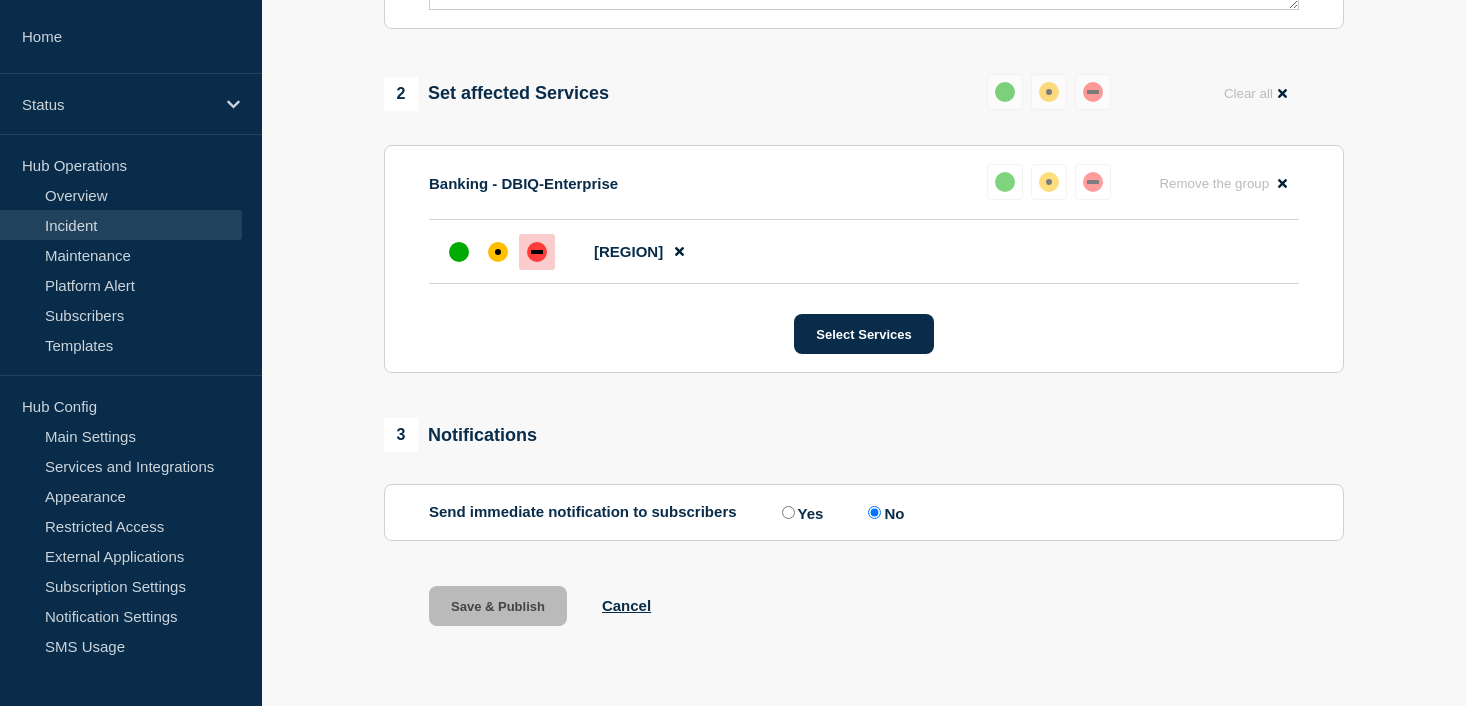 scroll, scrollTop: 0, scrollLeft: 0, axis: both 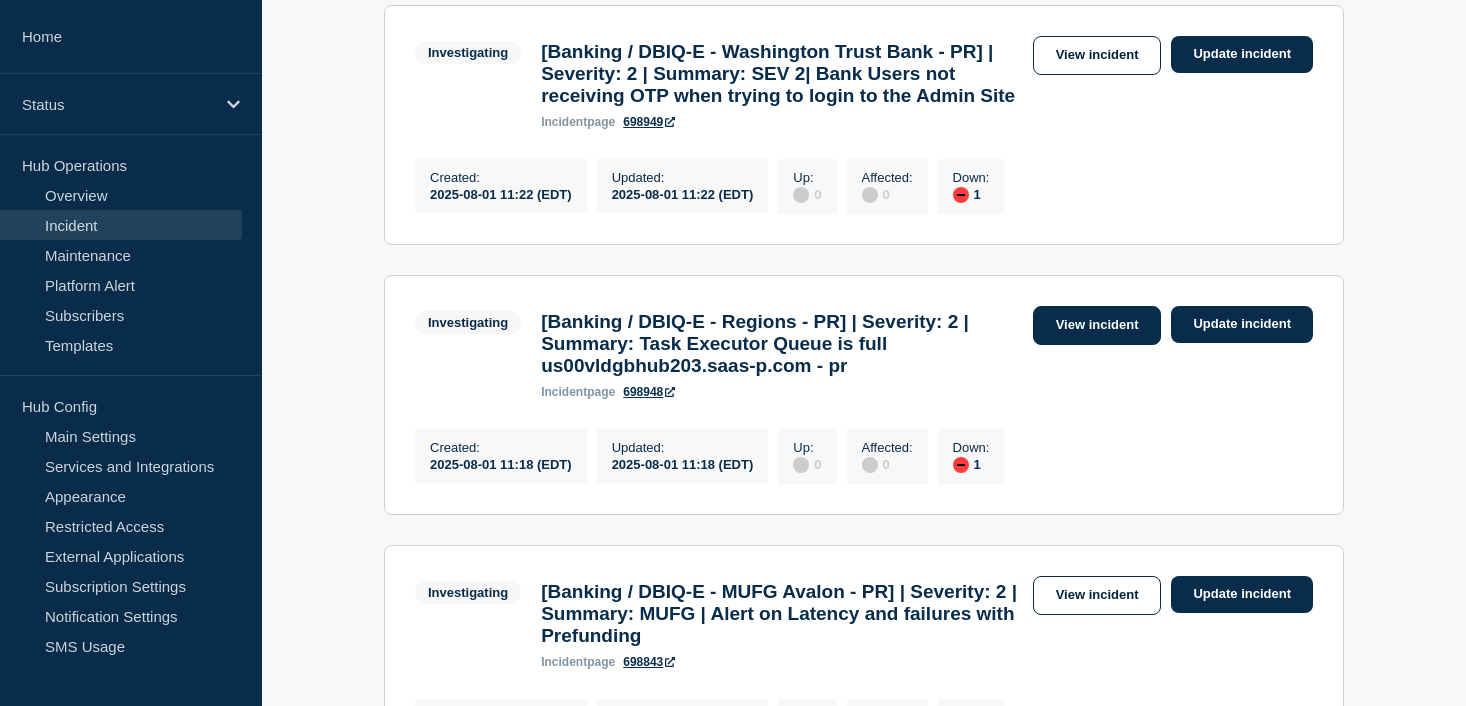 click on "View incident" at bounding box center (1097, 325) 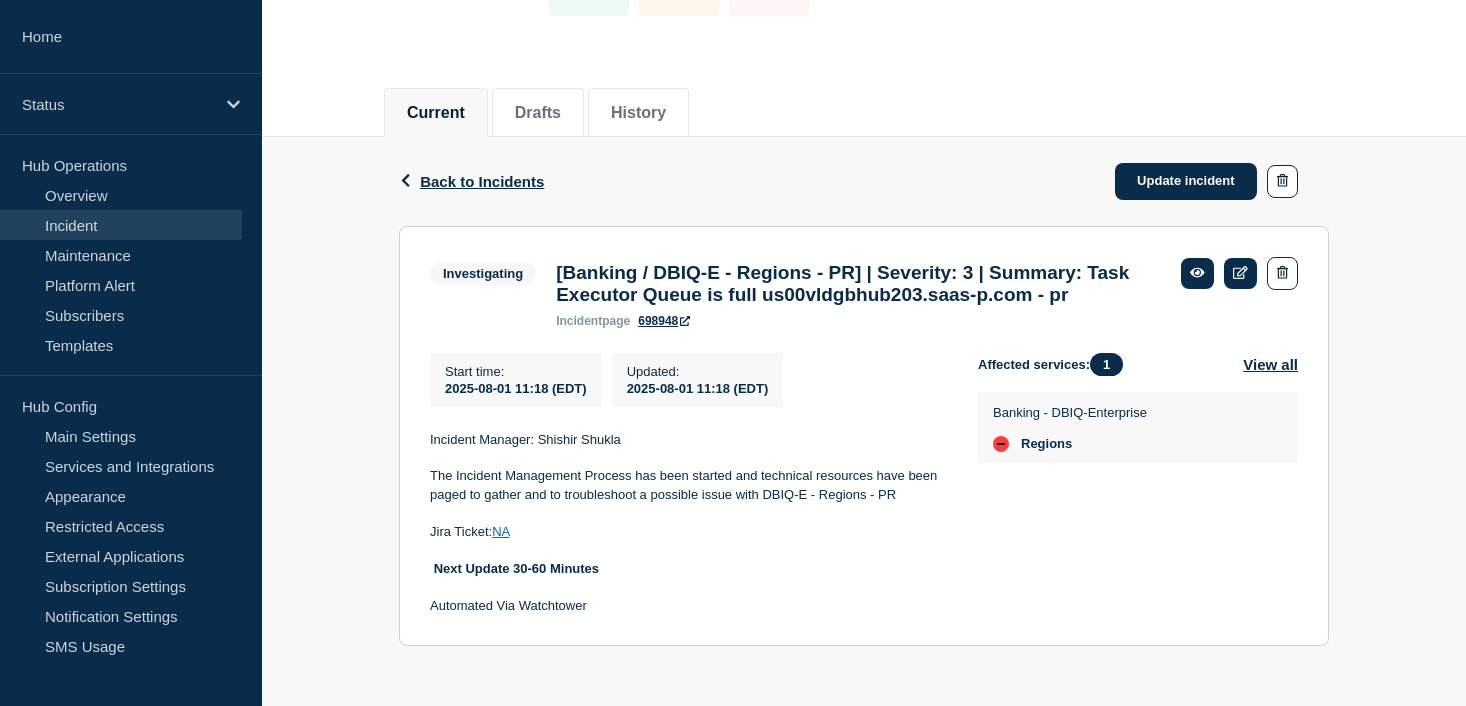 scroll, scrollTop: 211, scrollLeft: 0, axis: vertical 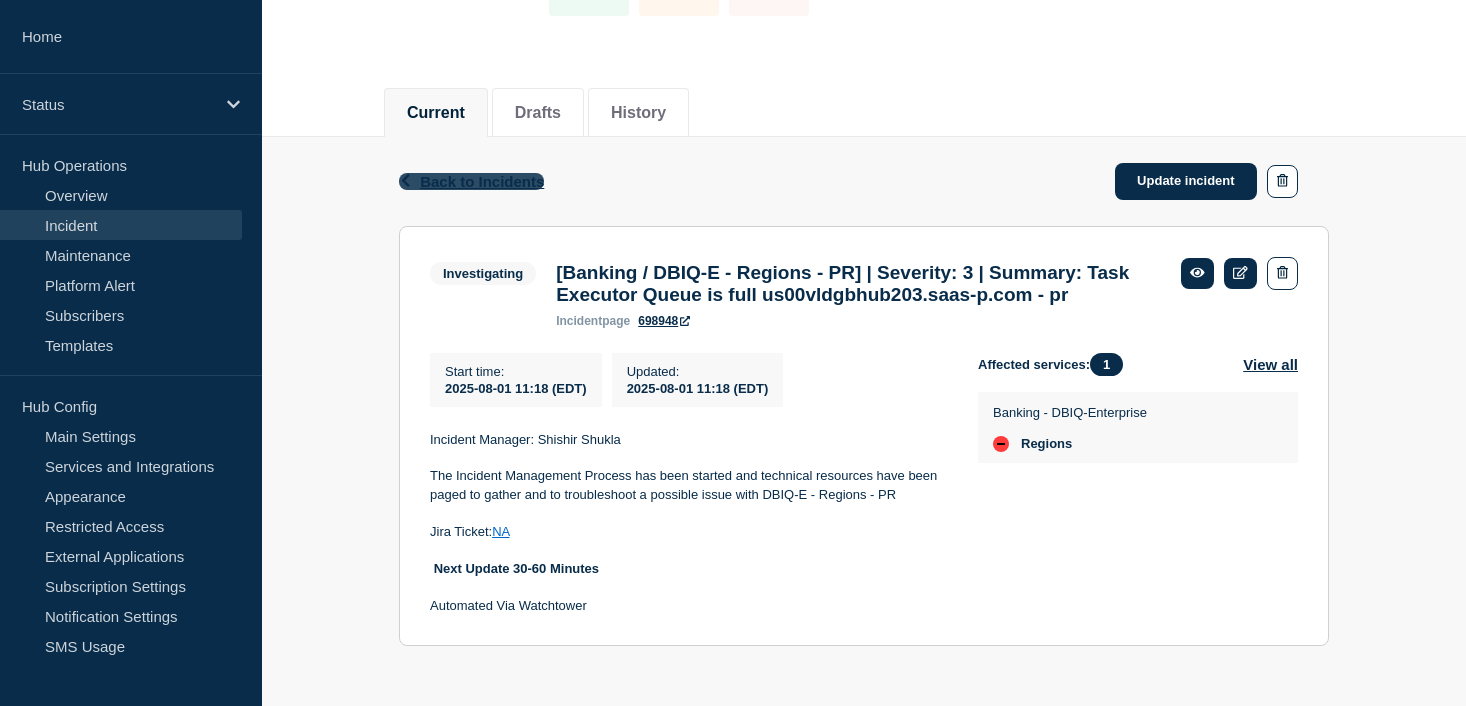 click on "Back to Incidents" 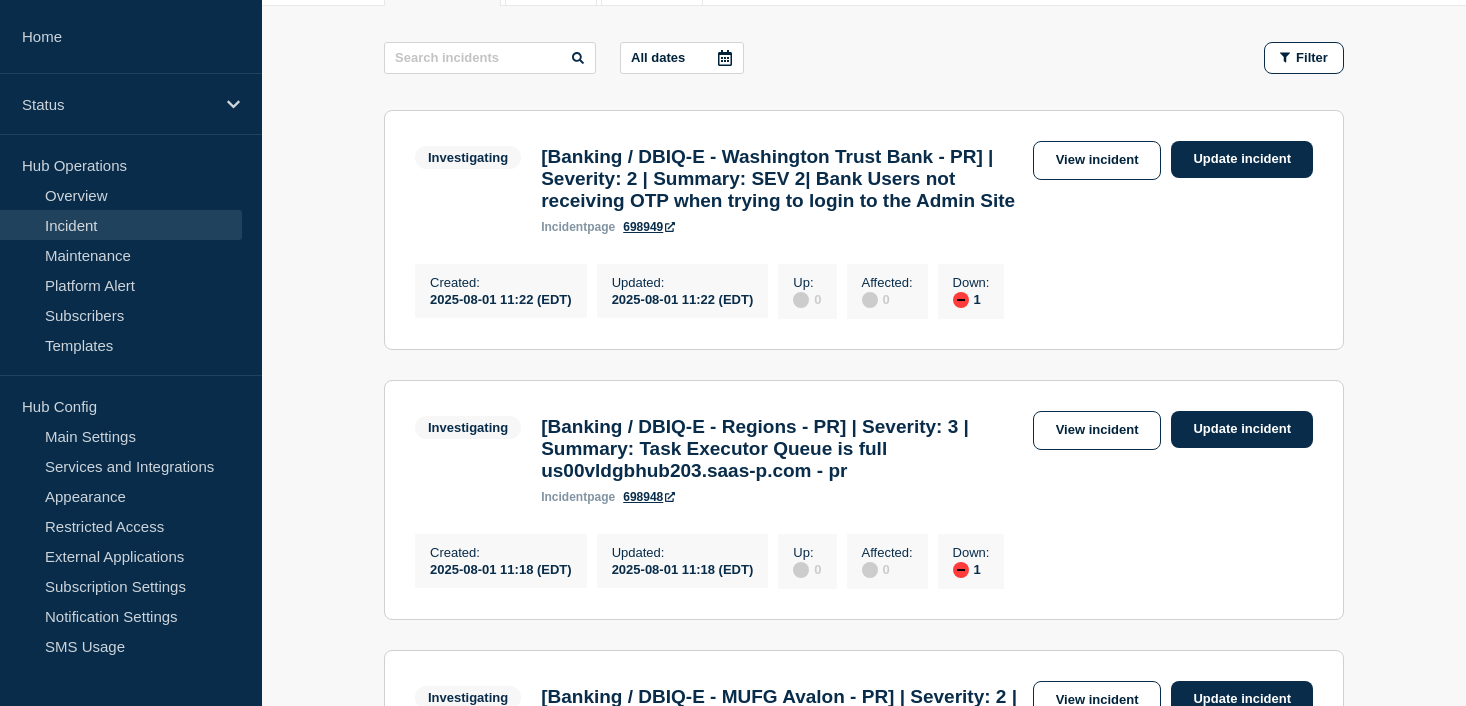 scroll, scrollTop: 305, scrollLeft: 0, axis: vertical 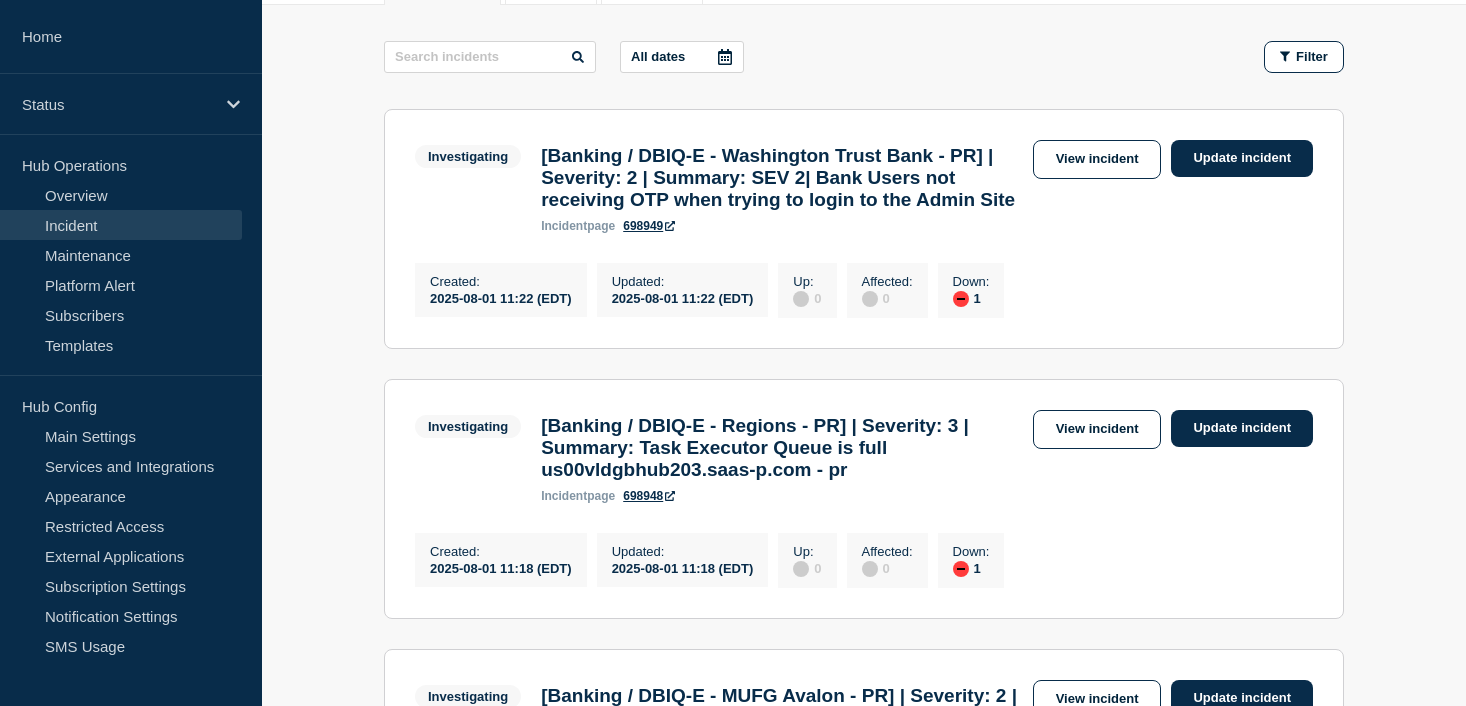 click on "All dates Filter Investigating 1 Down [Banking / DBIQ-E - Washington Trust Bank - PR] | Severity: 2 | Summary: SEV 2| Bank Users not receiving OTP when trying to login to the Admin Site Created  2025-08-01 11:22 (EDT) Updated  2025-08-01 11:22 (EDT) Investigating [Banking / DBIQ-E - Washington Trust Bank - PR] | Severity: 2 | Summary: SEV 2| Bank Users not receiving OTP when trying to login to the Admin Site incident  page 698949  View incident Update incident Created :  2025-08-01 11:22 (EDT) Updated :  2025-08-01 11:22 (EDT) Up :  0 Affected :  0 Down :  1 Investigating 1 Down [Banking / DBIQ-E - Regions - PR] | Severity: 3 | Summary: Task Executor Queue is full us00vldgbhub203.saas-p.com - pr Created  2025-08-01 11:18 (EDT) Updated  2025-08-01 11:18 (EDT) Investigating [Banking / DBIQ-E - Regions - PR] | Severity: 3 | Summary: Task Executor Queue is full us00vldgbhub203.saas-p.com - pr incident  page 698948  View incident Update incident Created :  2025-08-01 11:18 (EDT) Updated :  2025-08-01 11:18 (EDT) :" 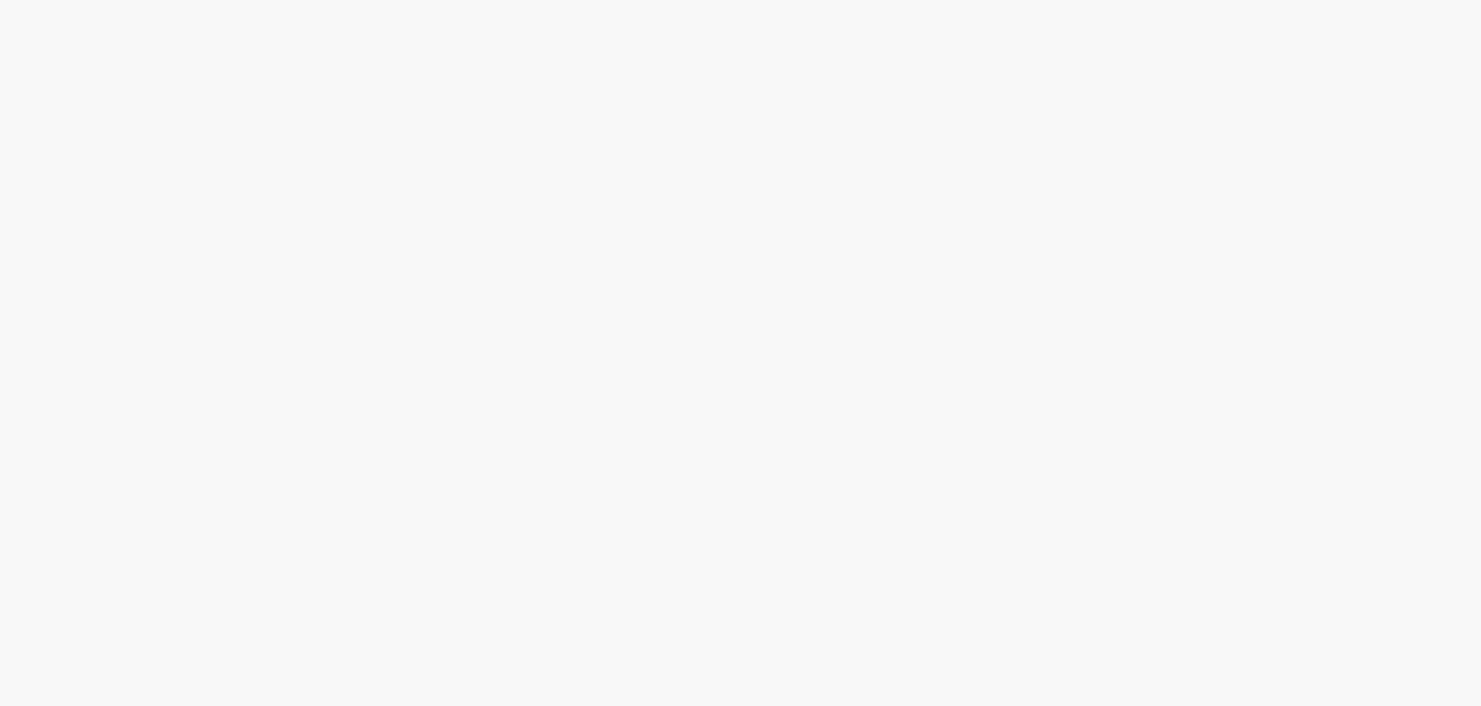 scroll, scrollTop: 0, scrollLeft: 0, axis: both 